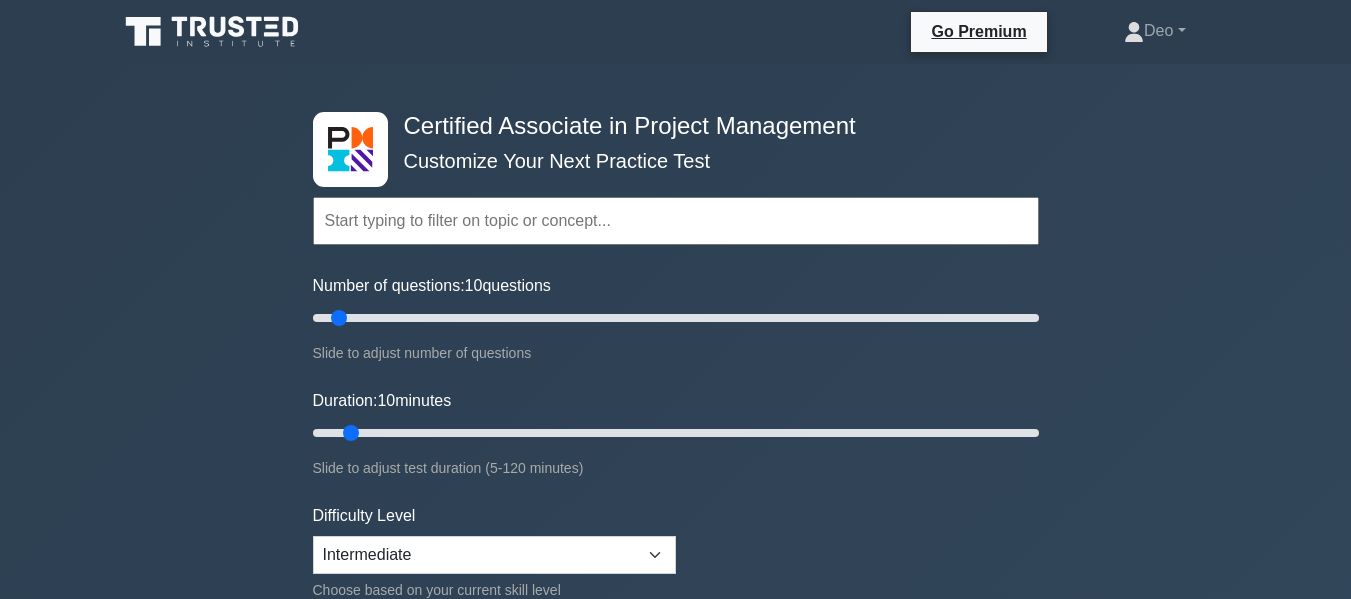 scroll, scrollTop: 0, scrollLeft: 0, axis: both 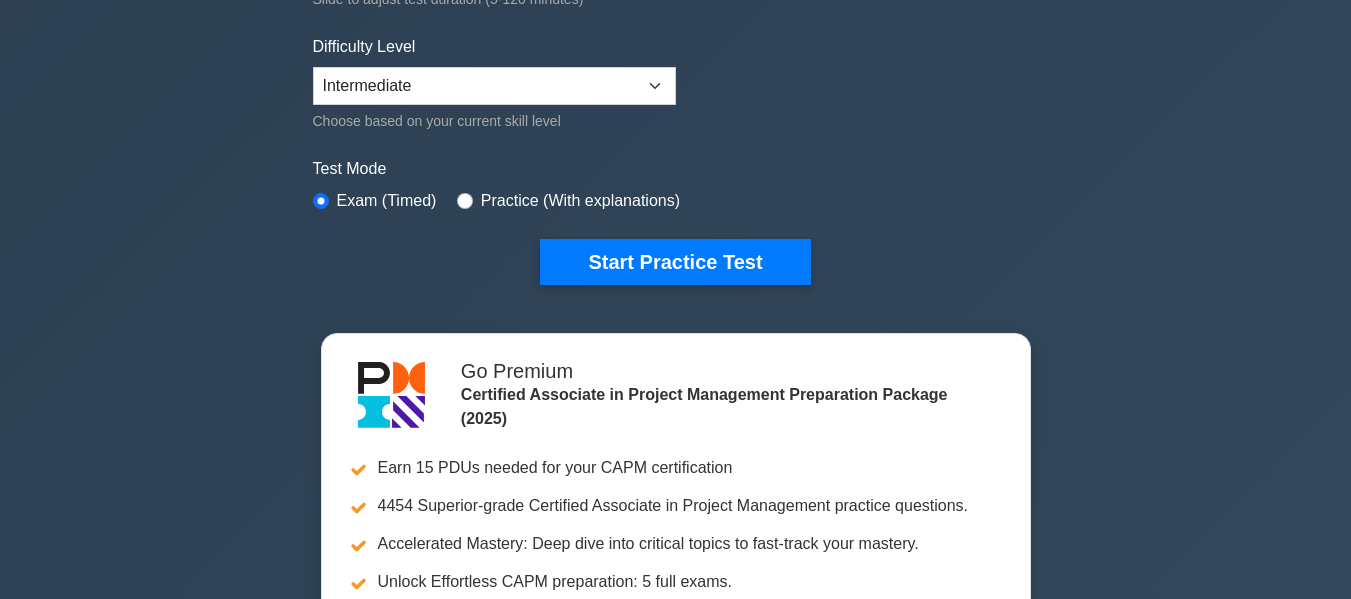click on "Practice (With explanations)" at bounding box center (580, 201) 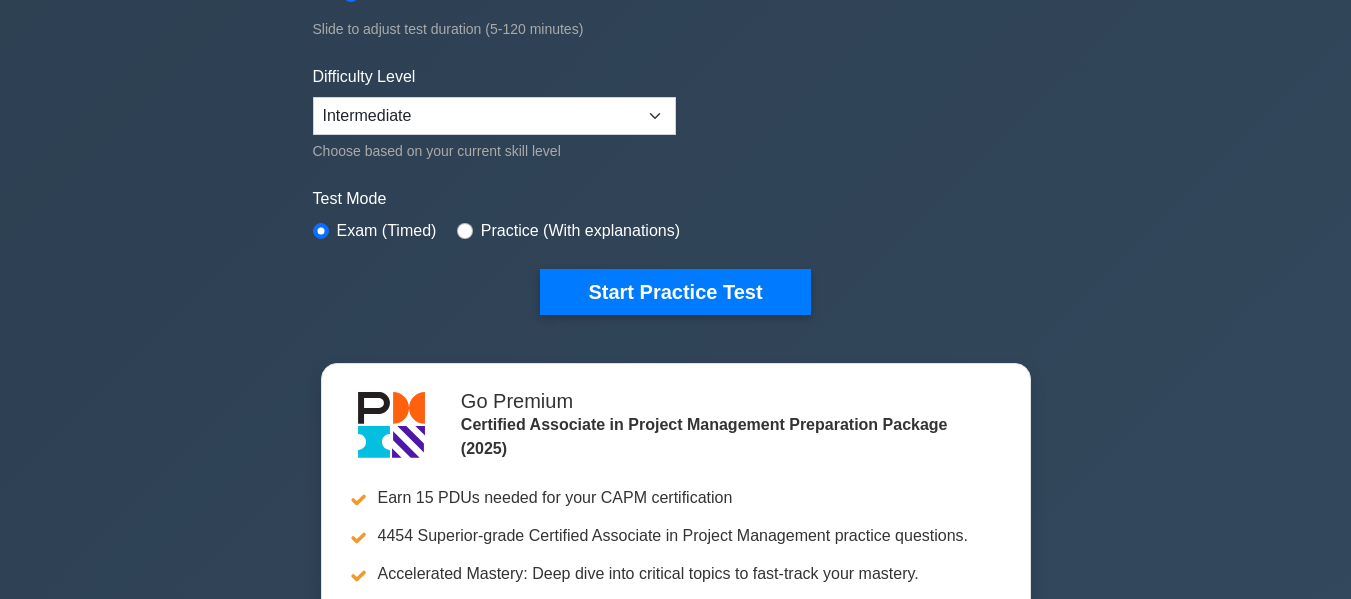 scroll, scrollTop: 437, scrollLeft: 0, axis: vertical 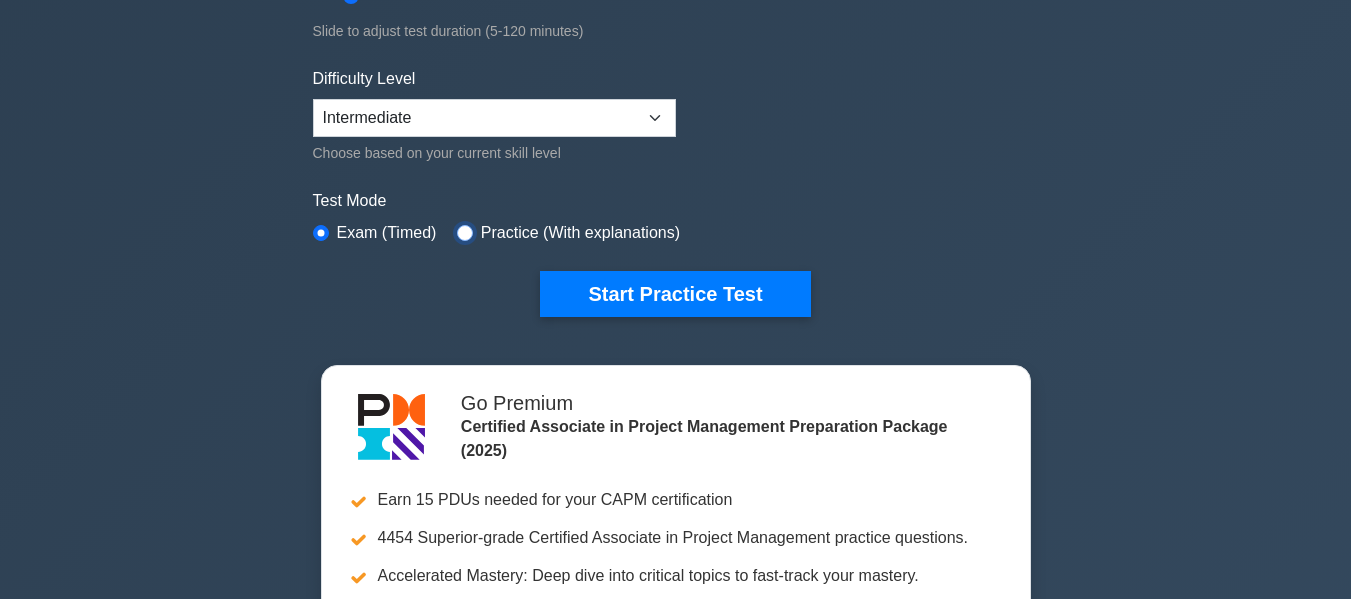 click at bounding box center [465, 233] 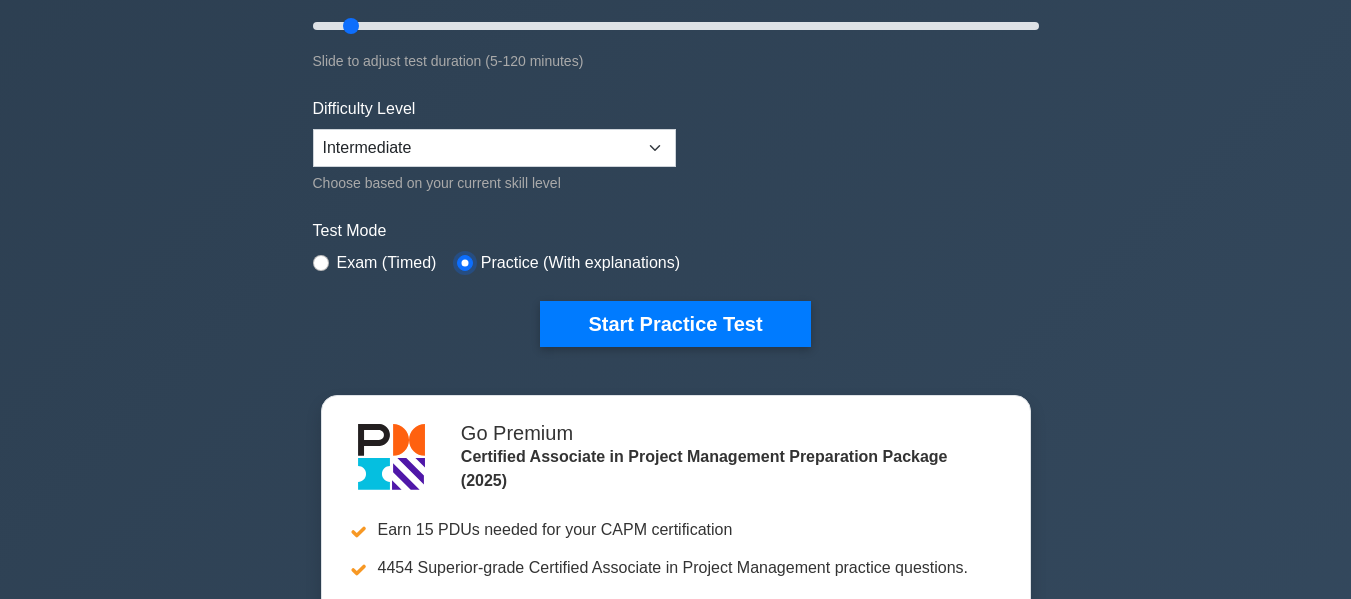 scroll, scrollTop: 420, scrollLeft: 0, axis: vertical 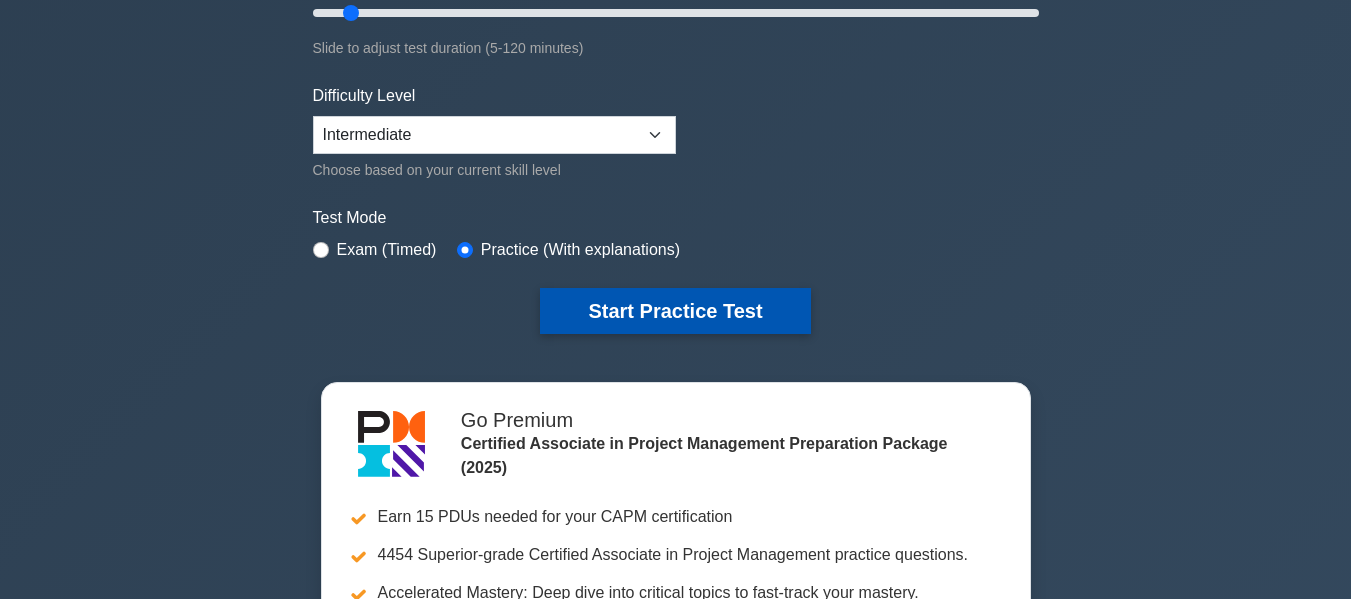 click on "Start Practice Test" at bounding box center (675, 311) 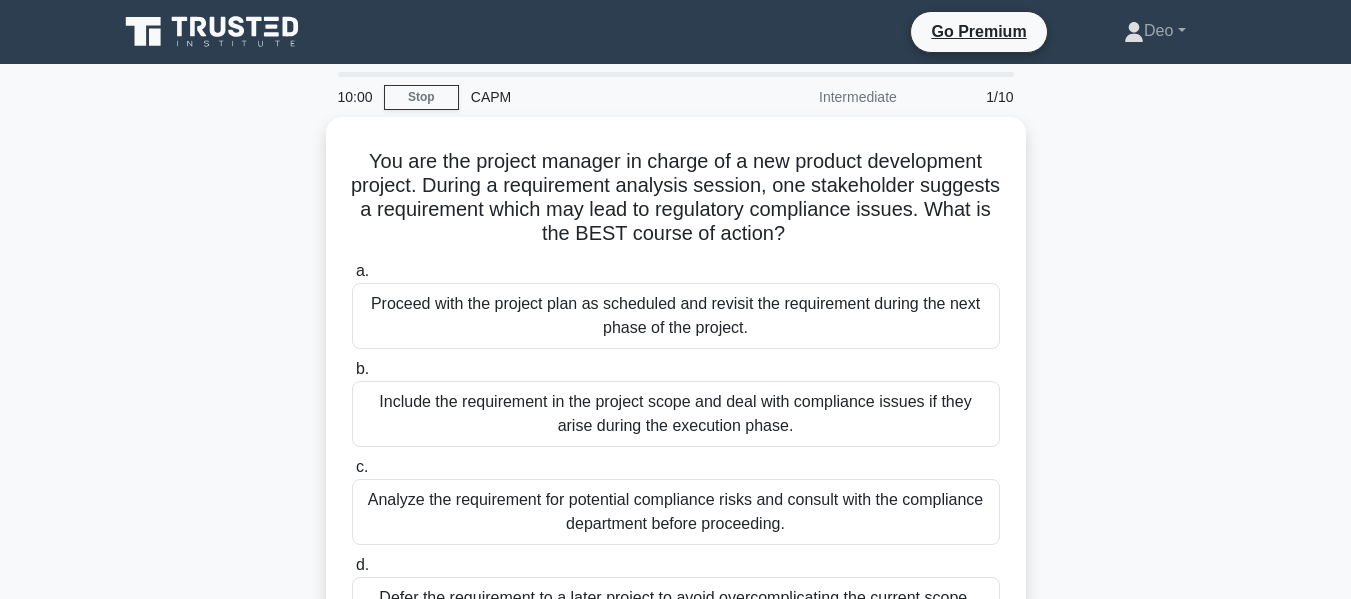 scroll, scrollTop: 0, scrollLeft: 0, axis: both 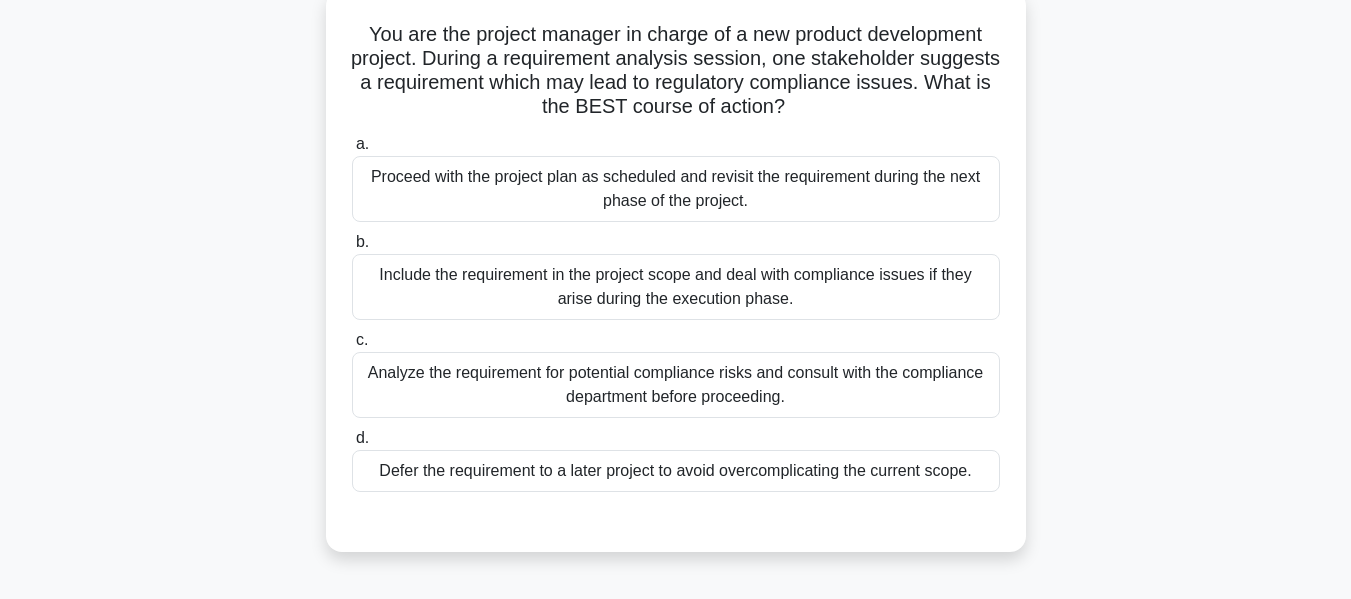 click on "Analyze the requirement for potential compliance risks and consult with the compliance department before proceeding." at bounding box center (676, 385) 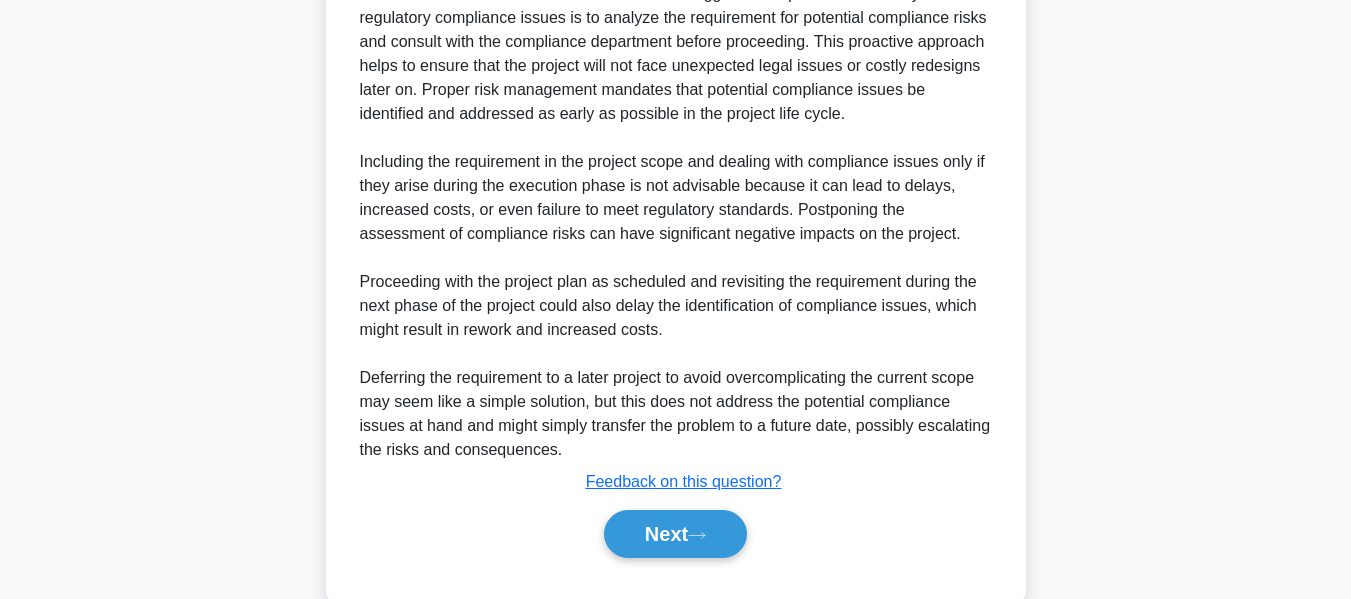 scroll, scrollTop: 716, scrollLeft: 0, axis: vertical 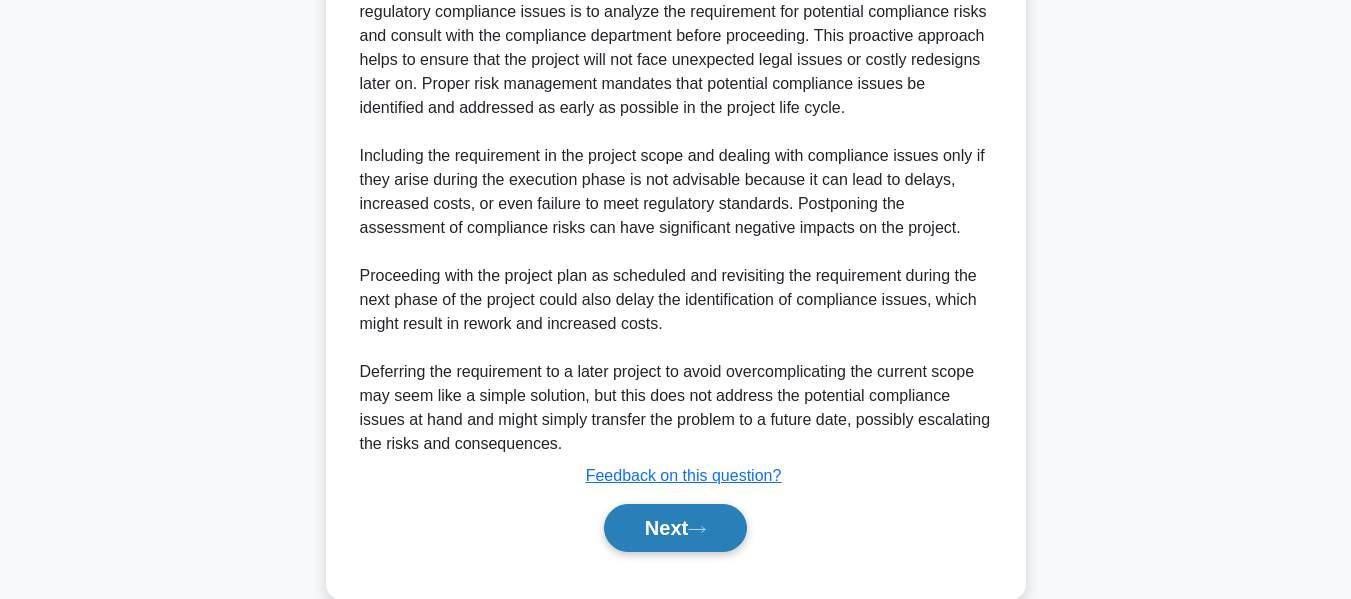 click 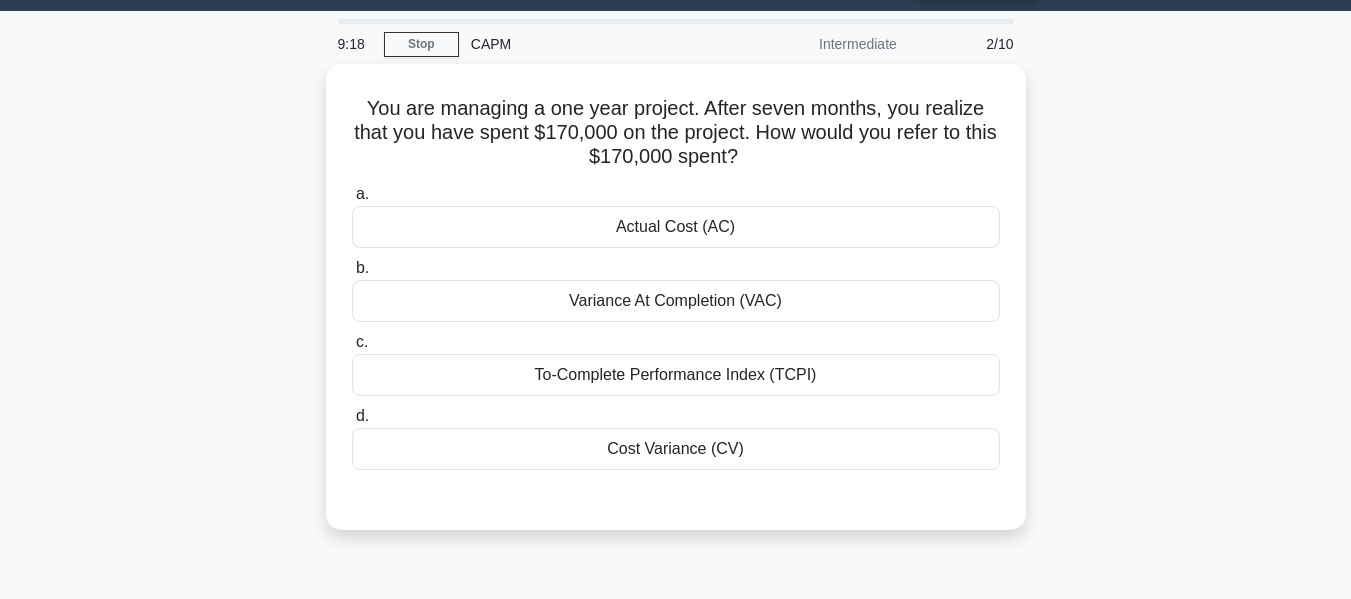 scroll, scrollTop: 54, scrollLeft: 0, axis: vertical 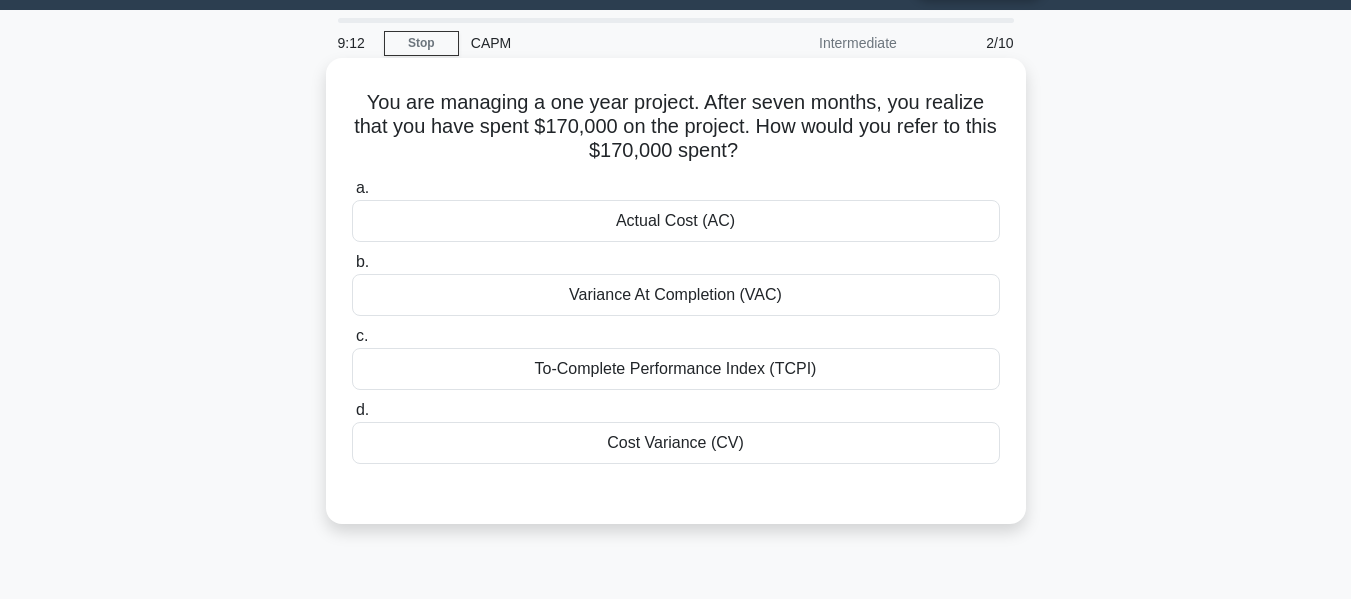 click on "Actual Cost (AC)" at bounding box center (676, 221) 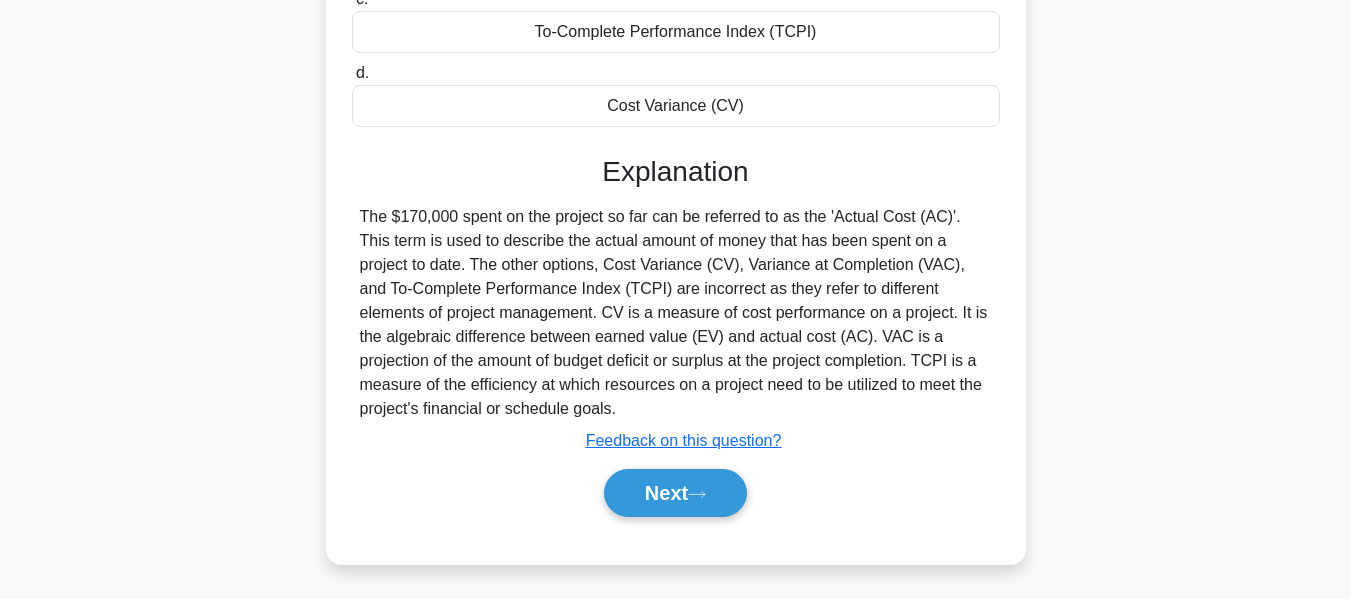 scroll, scrollTop: 481, scrollLeft: 0, axis: vertical 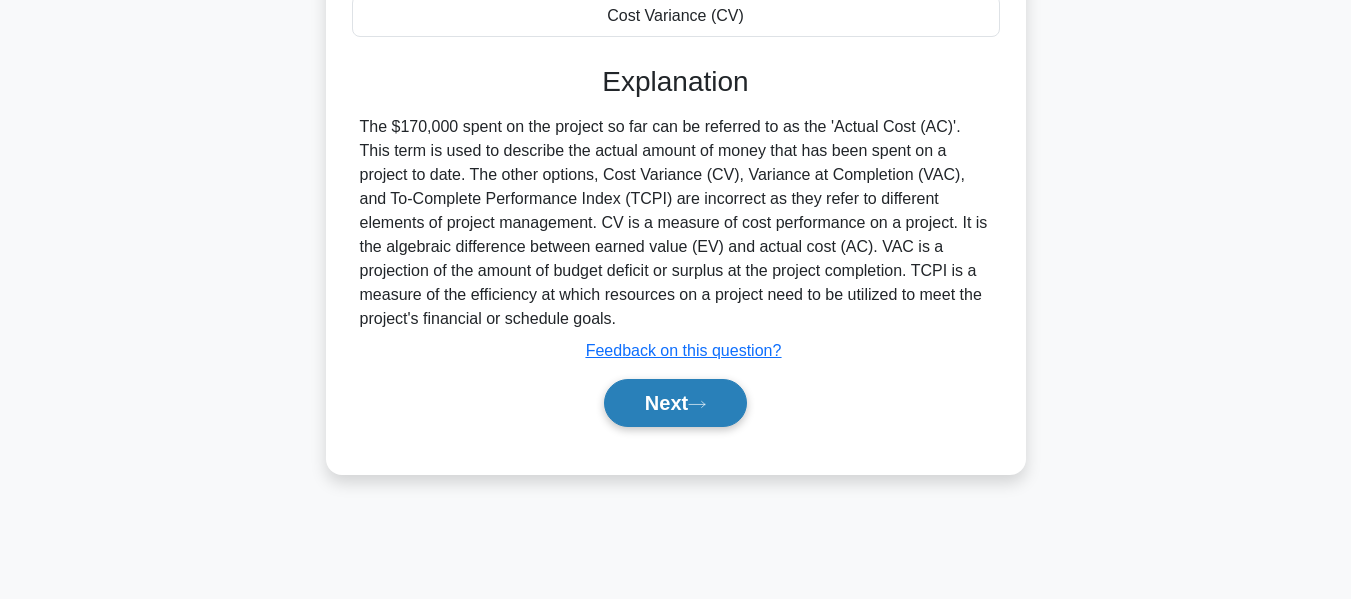 click on "Next" at bounding box center [675, 403] 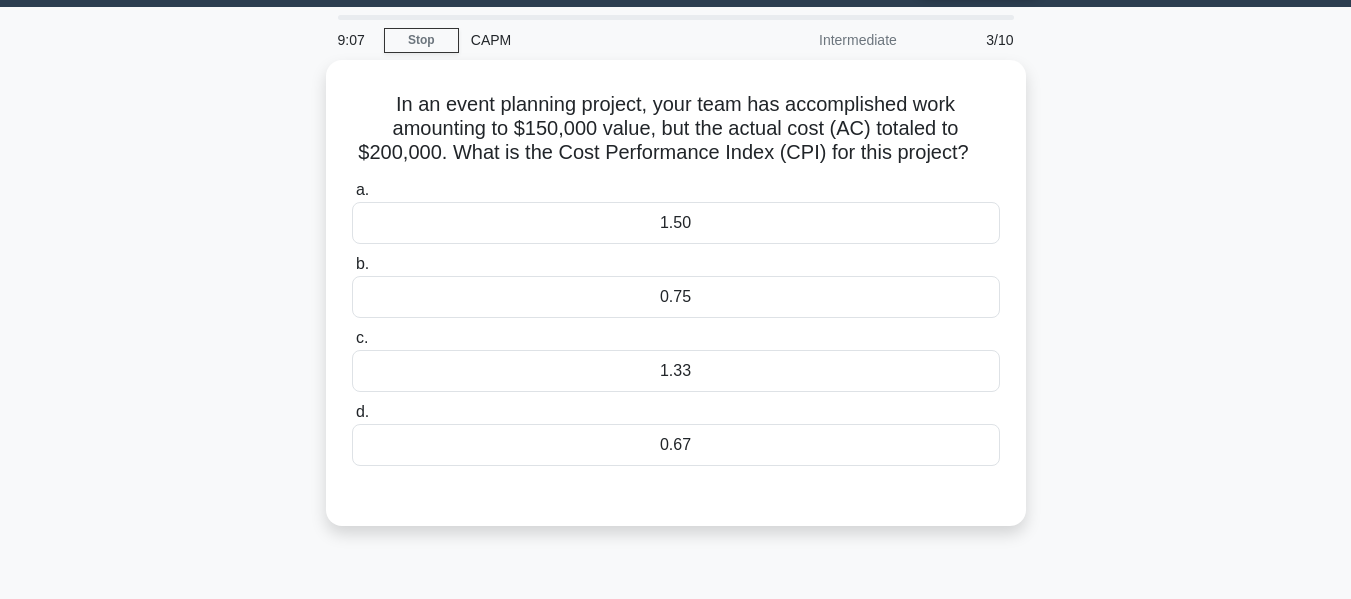 scroll, scrollTop: 61, scrollLeft: 0, axis: vertical 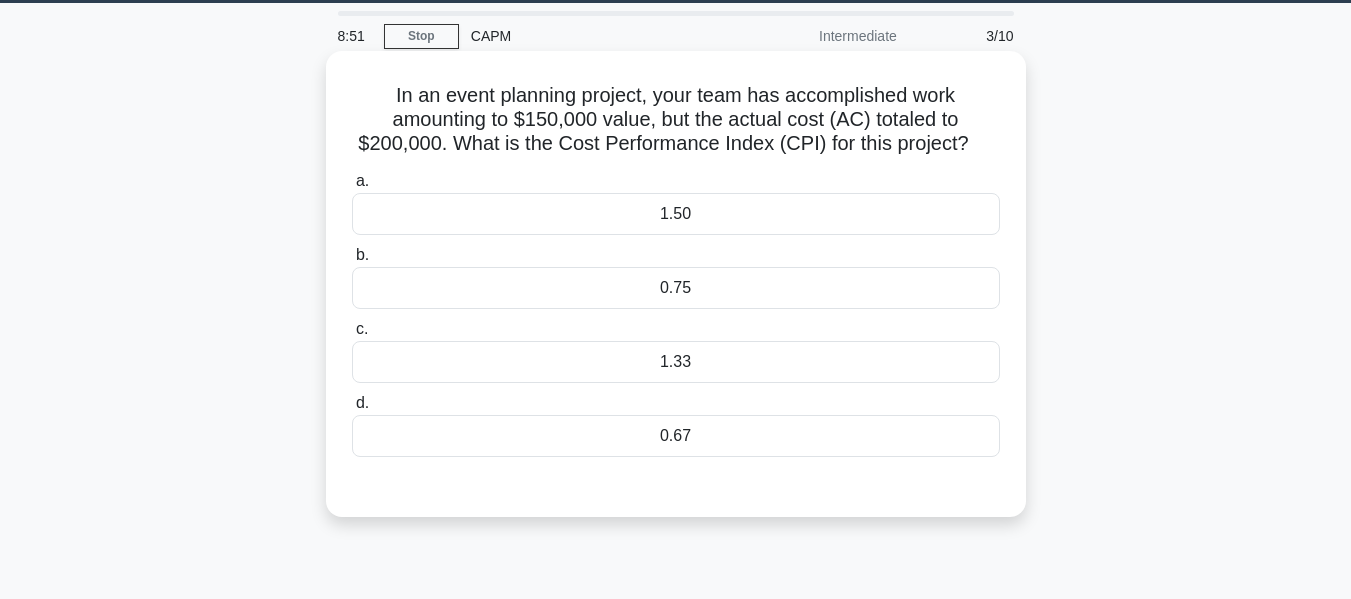 click on "1.50" at bounding box center (676, 214) 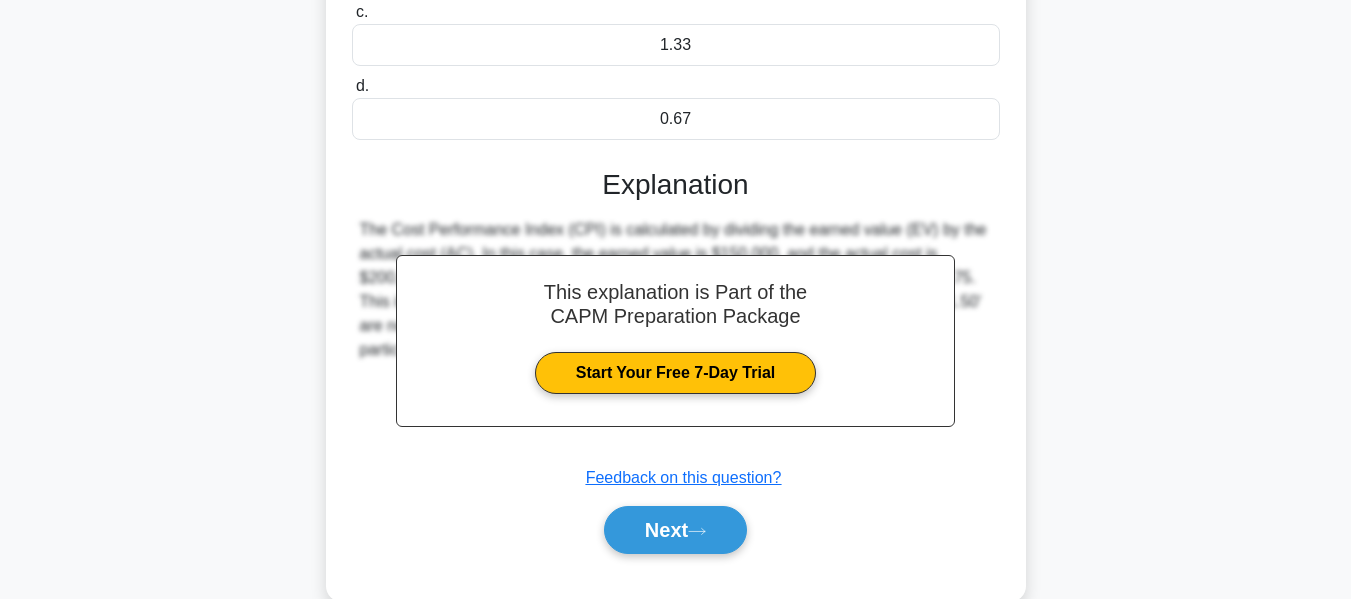 scroll, scrollTop: 481, scrollLeft: 0, axis: vertical 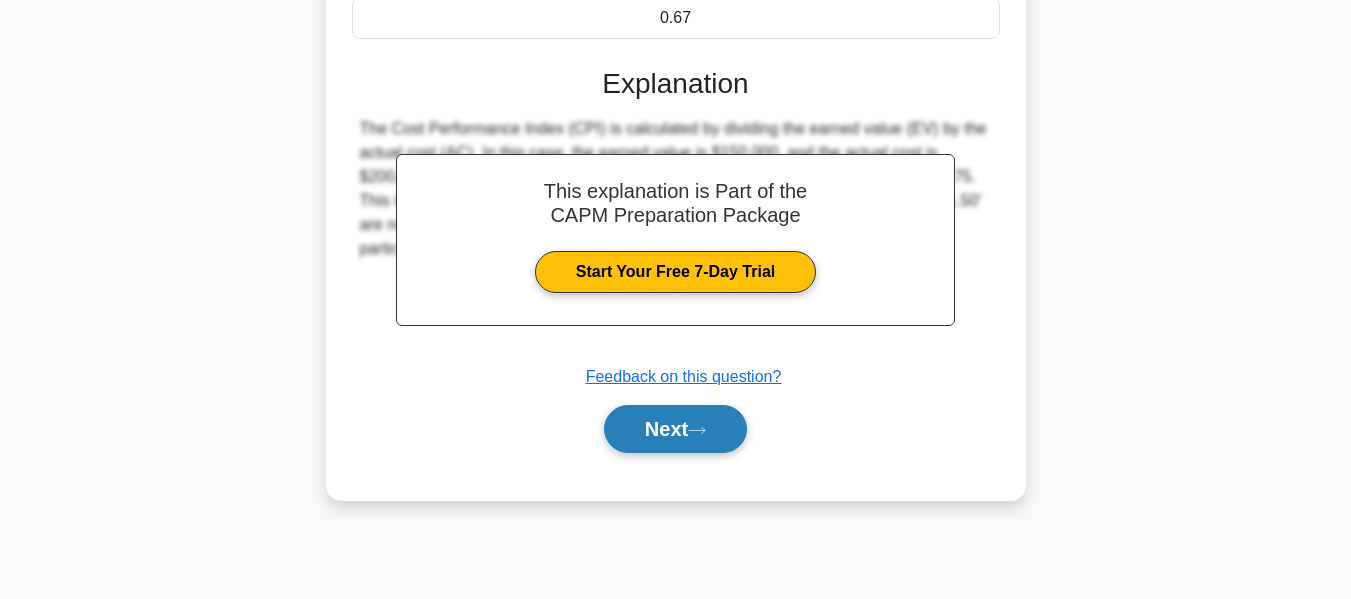 click on "Next" at bounding box center (675, 429) 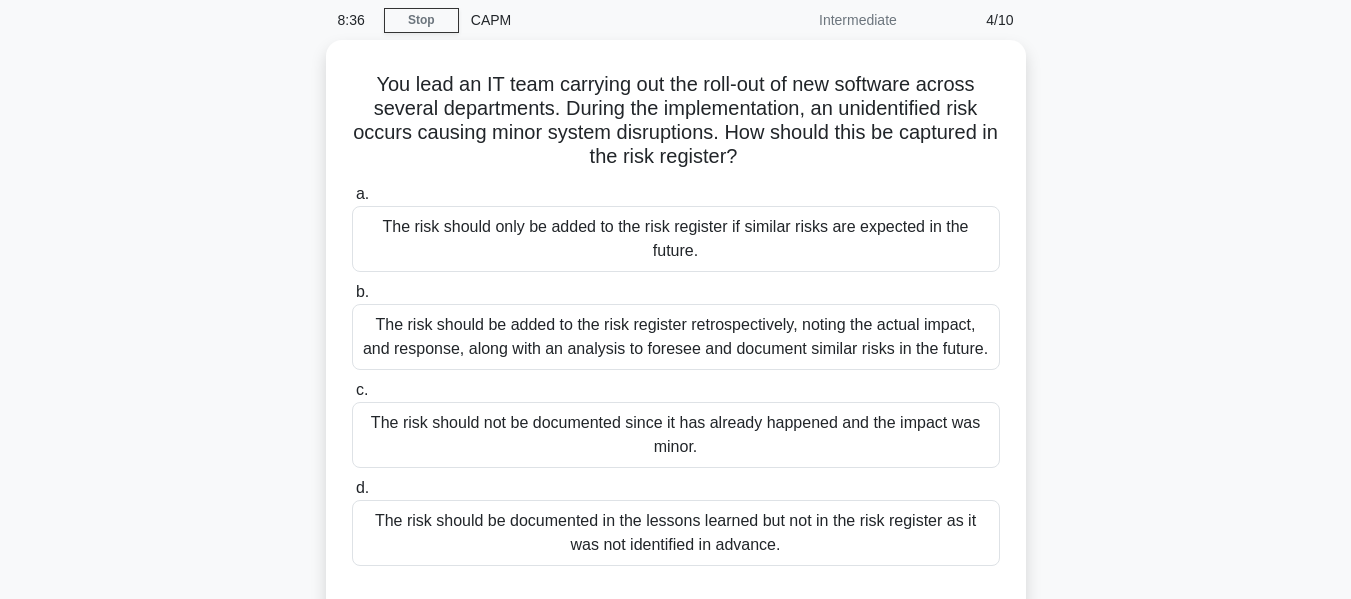 scroll, scrollTop: 76, scrollLeft: 0, axis: vertical 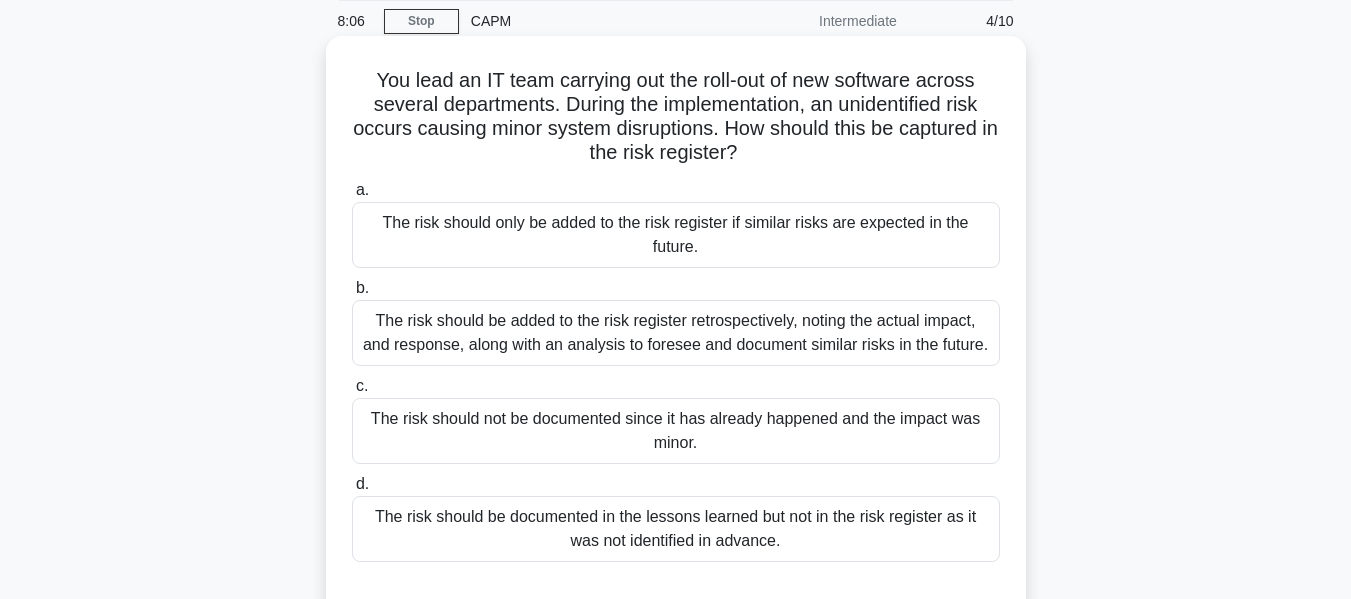 click on "The risk should be added to the risk register retrospectively, noting the actual impact, and response, along with an analysis to foresee and document similar risks in the future." at bounding box center [676, 333] 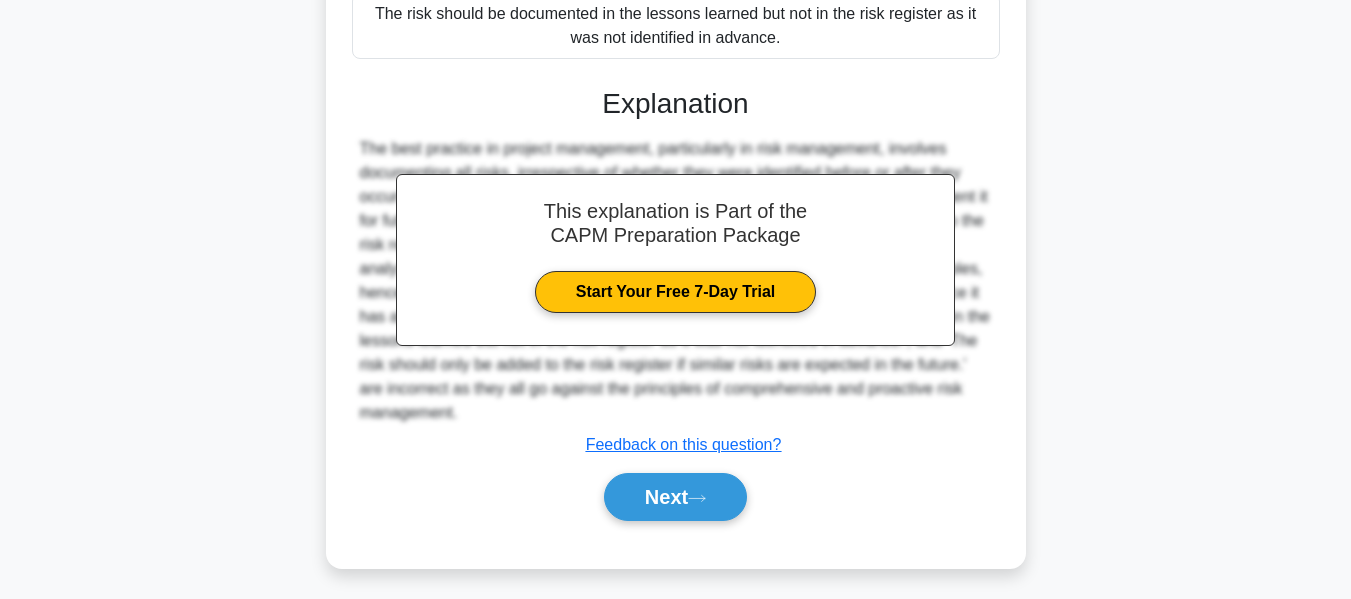 scroll, scrollTop: 611, scrollLeft: 0, axis: vertical 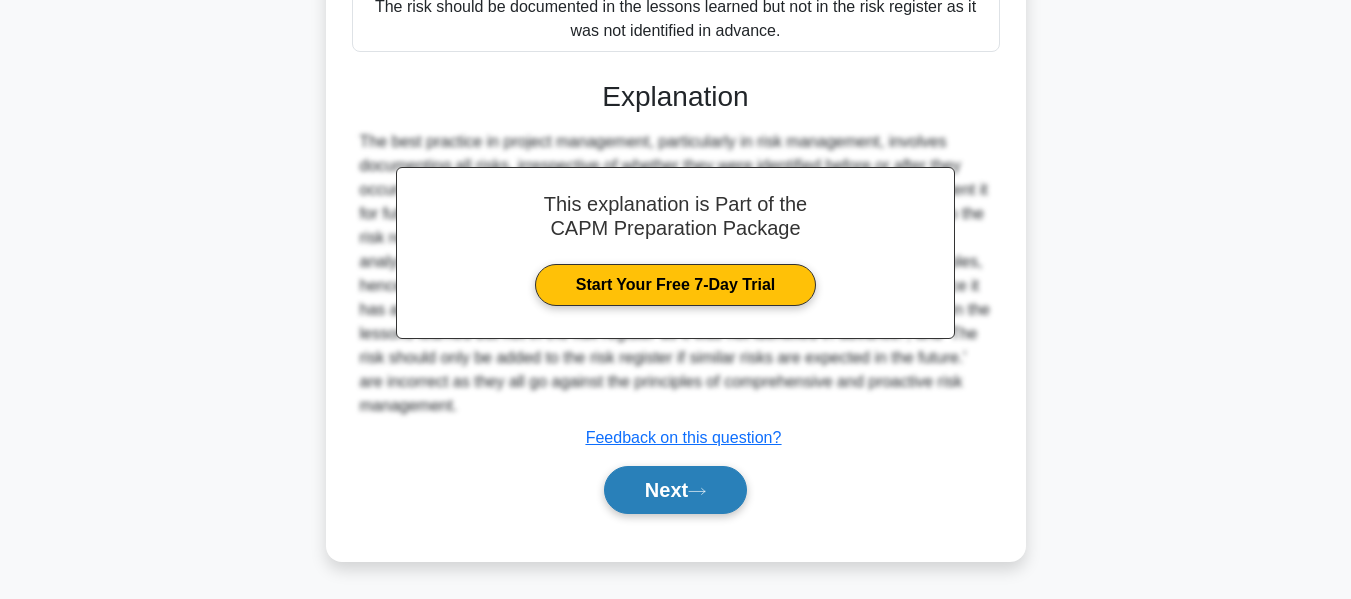 click on "Next" at bounding box center (675, 490) 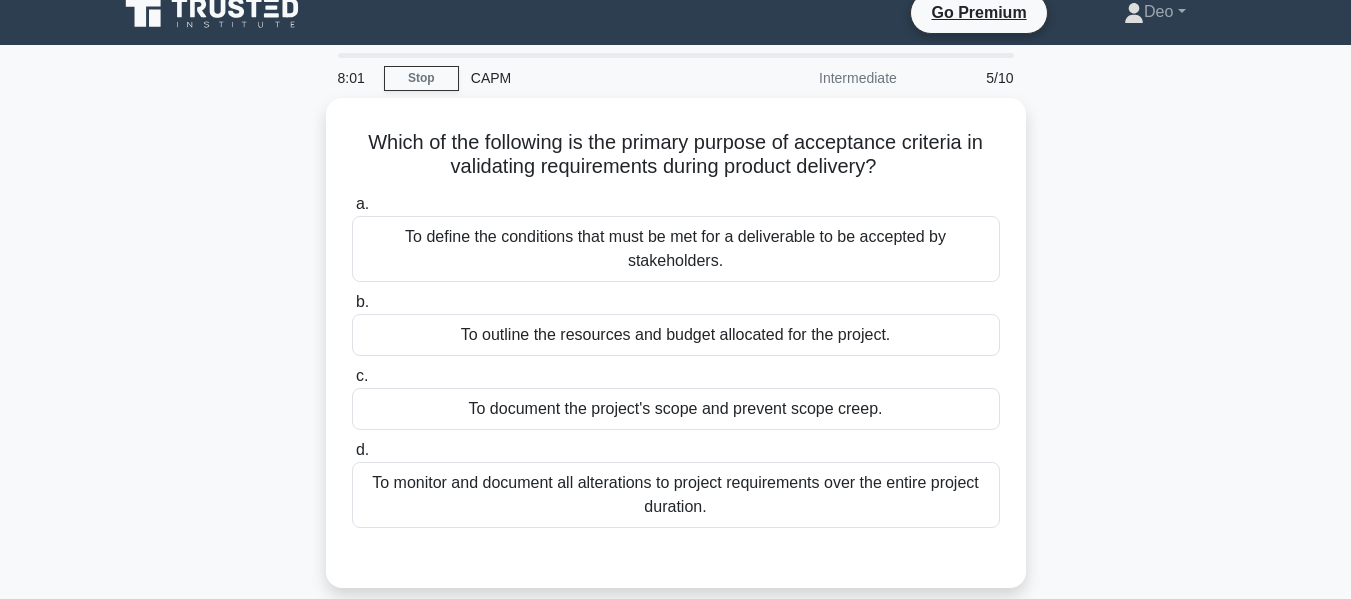 scroll, scrollTop: 15, scrollLeft: 0, axis: vertical 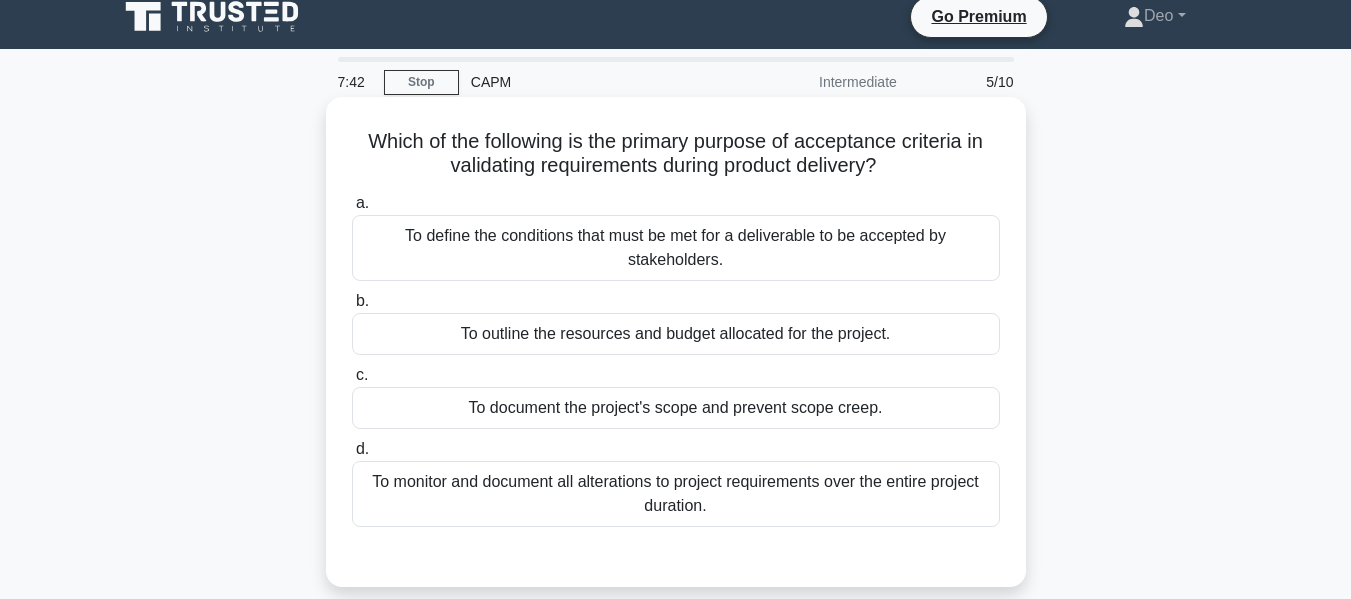 click on "To define the conditions that must be met for a deliverable to be accepted by stakeholders." at bounding box center [676, 248] 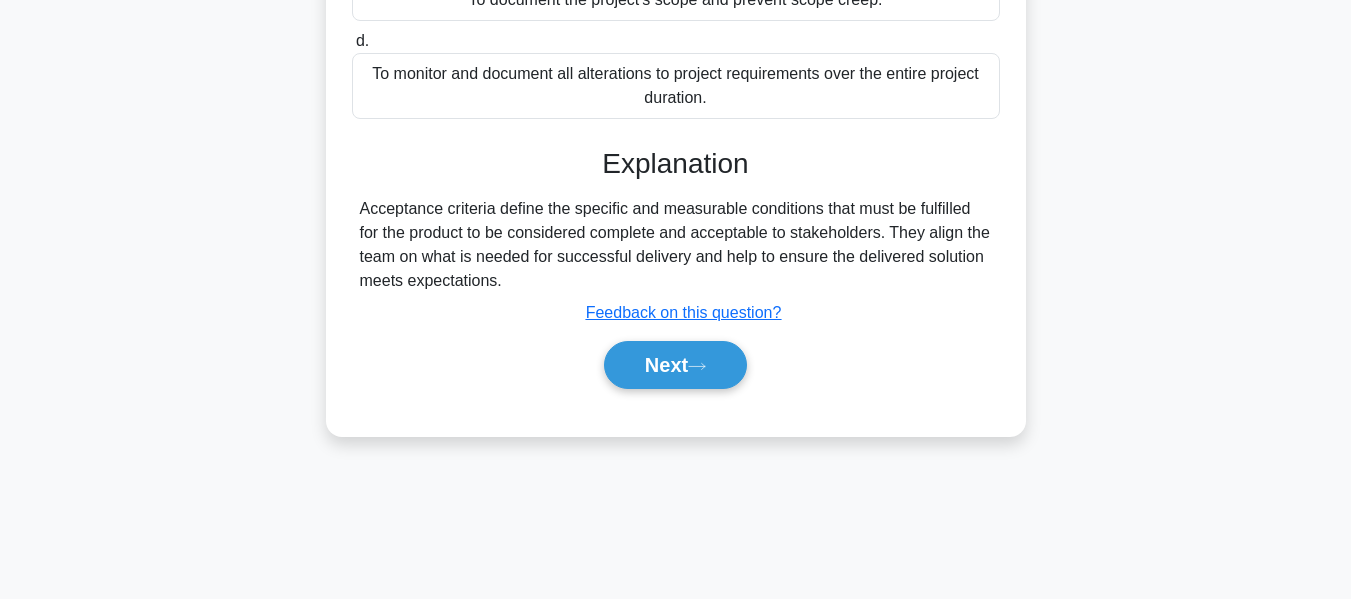 scroll, scrollTop: 435, scrollLeft: 0, axis: vertical 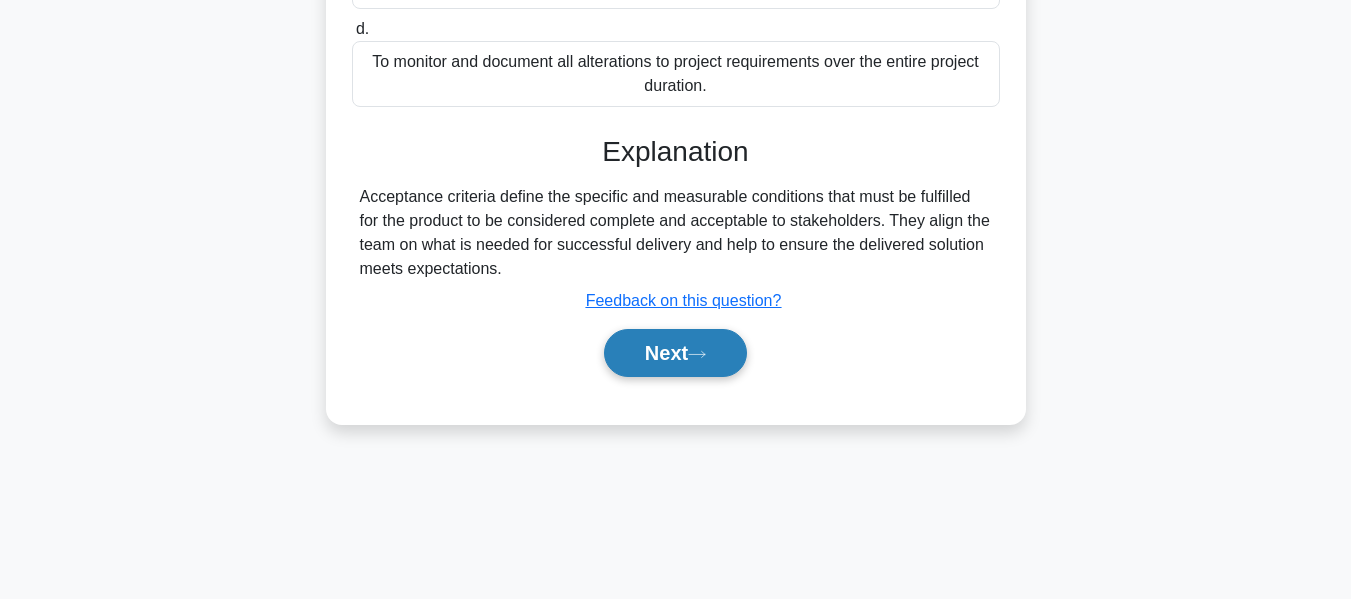 click on "Next" at bounding box center [675, 353] 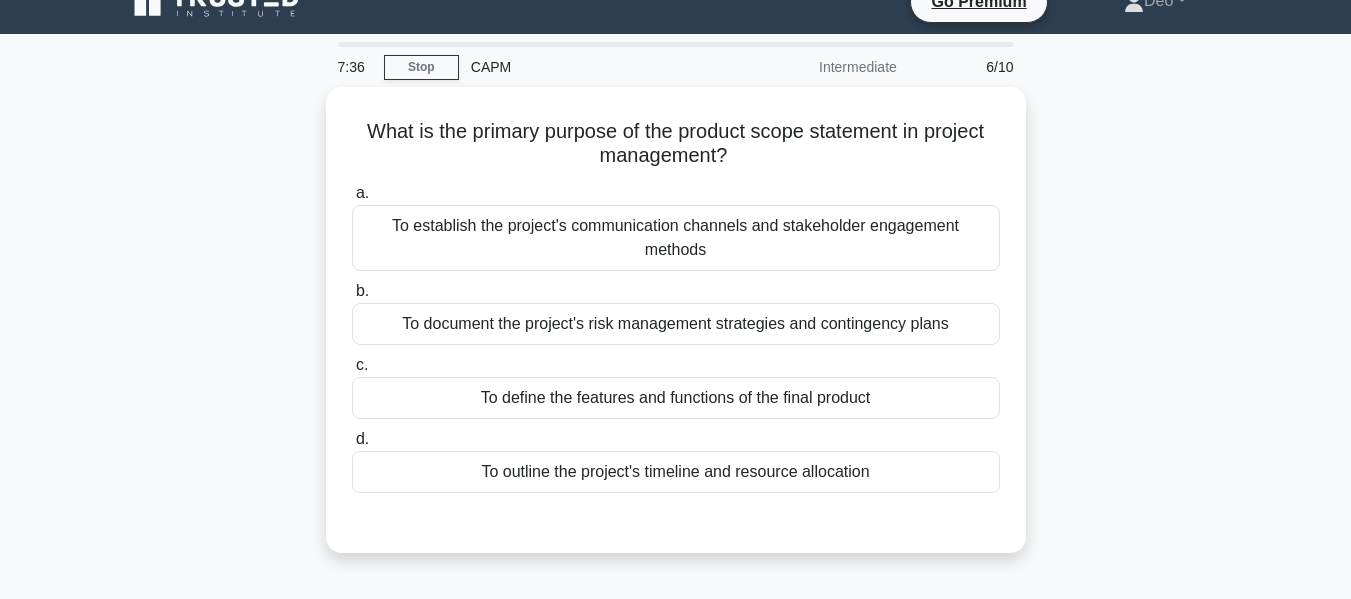 scroll, scrollTop: 29, scrollLeft: 0, axis: vertical 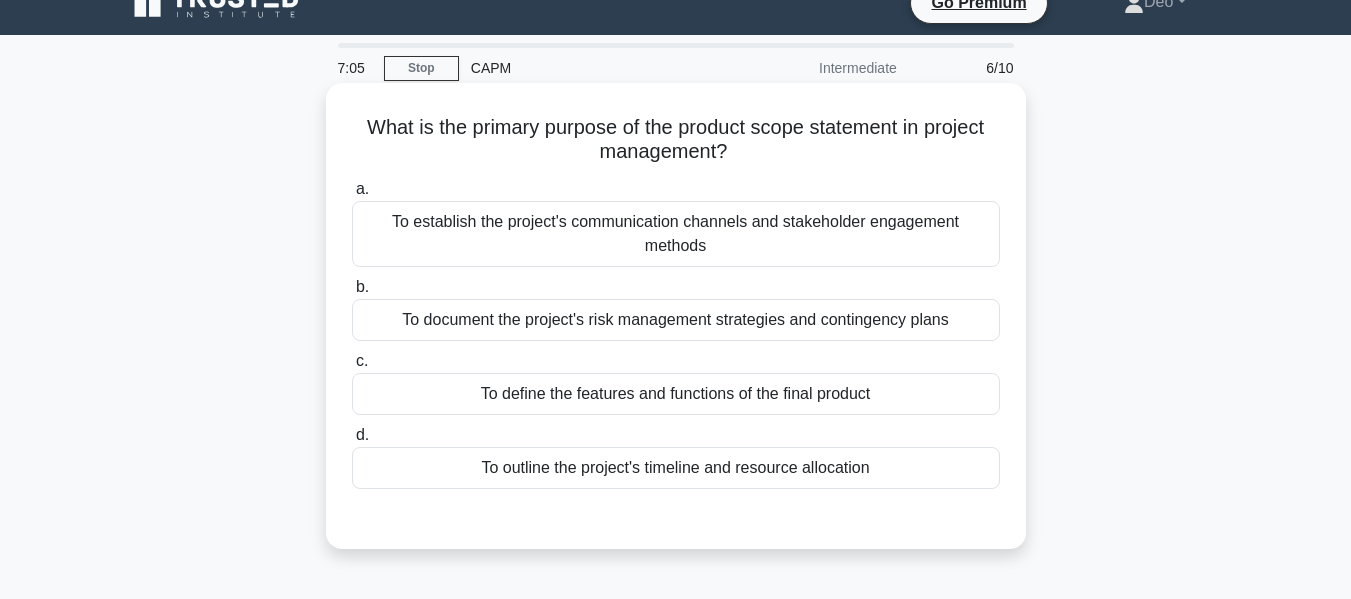 click on "To outline the project's timeline and resource allocation" at bounding box center [676, 468] 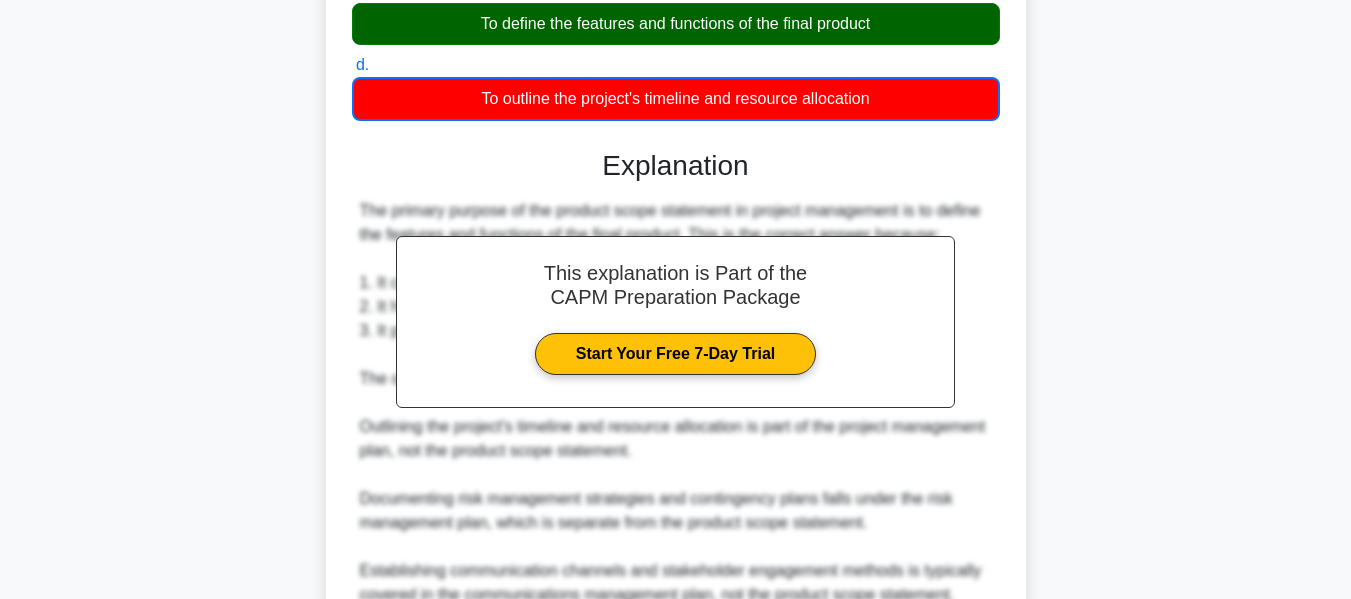 scroll, scrollTop: 685, scrollLeft: 0, axis: vertical 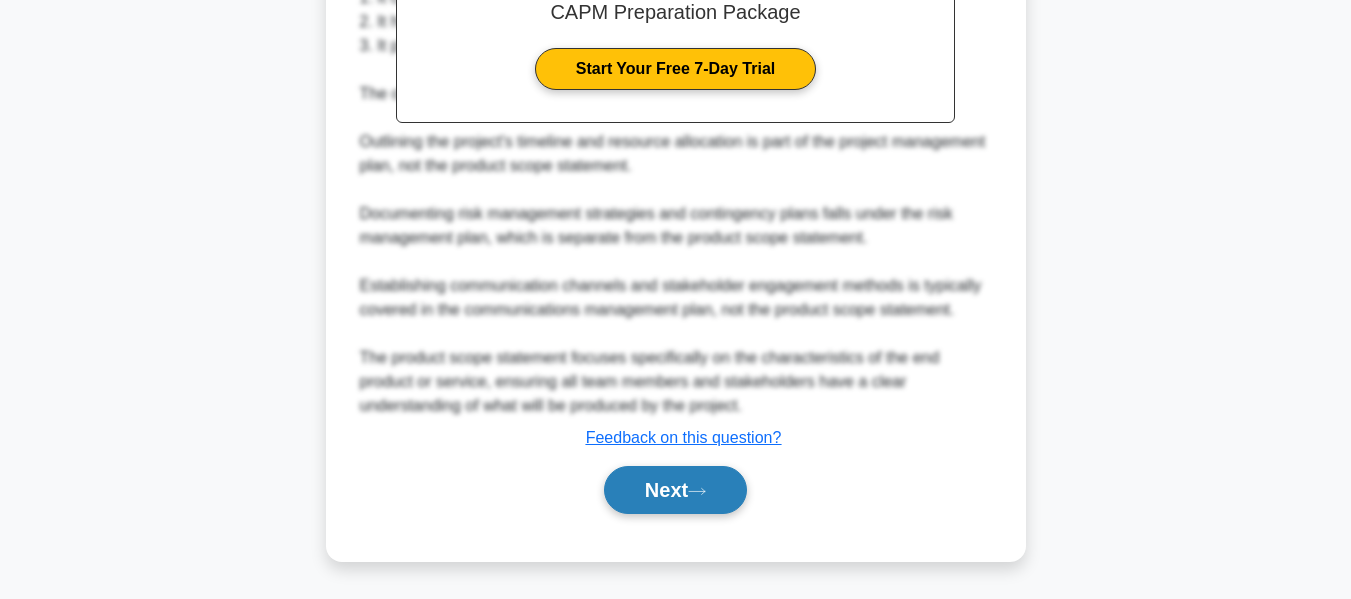 click on "Next" at bounding box center (675, 490) 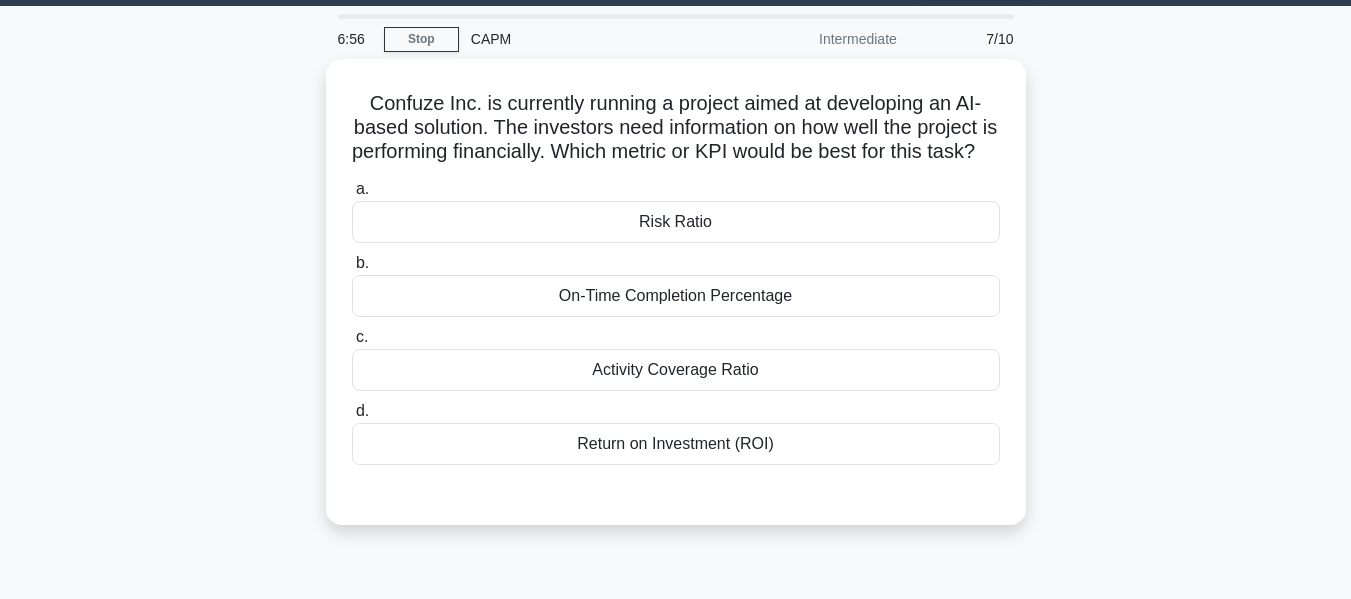 scroll, scrollTop: 60, scrollLeft: 0, axis: vertical 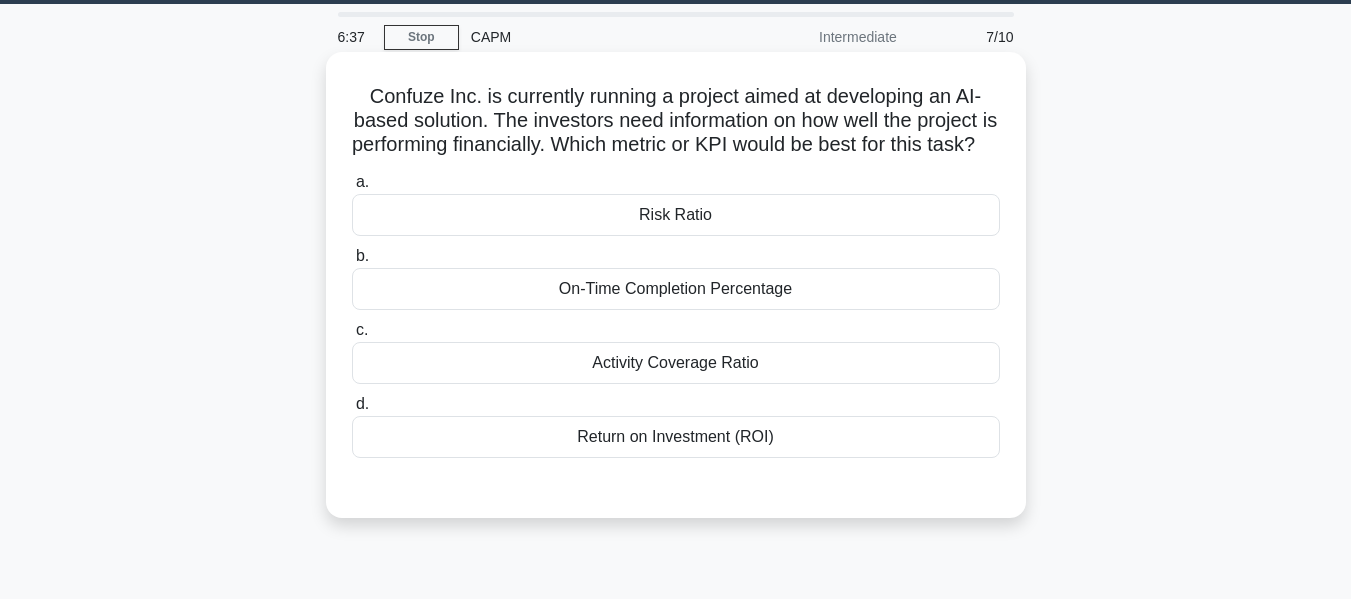 click on "Return on Investment (ROI)" at bounding box center (676, 437) 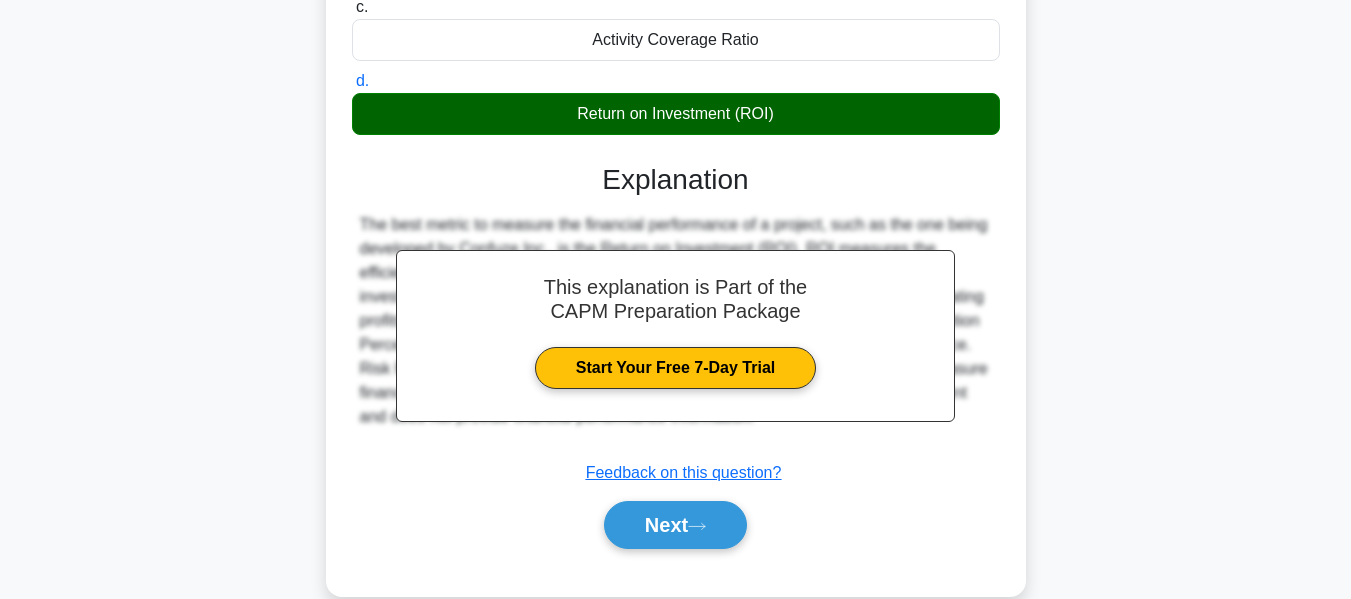 scroll, scrollTop: 481, scrollLeft: 0, axis: vertical 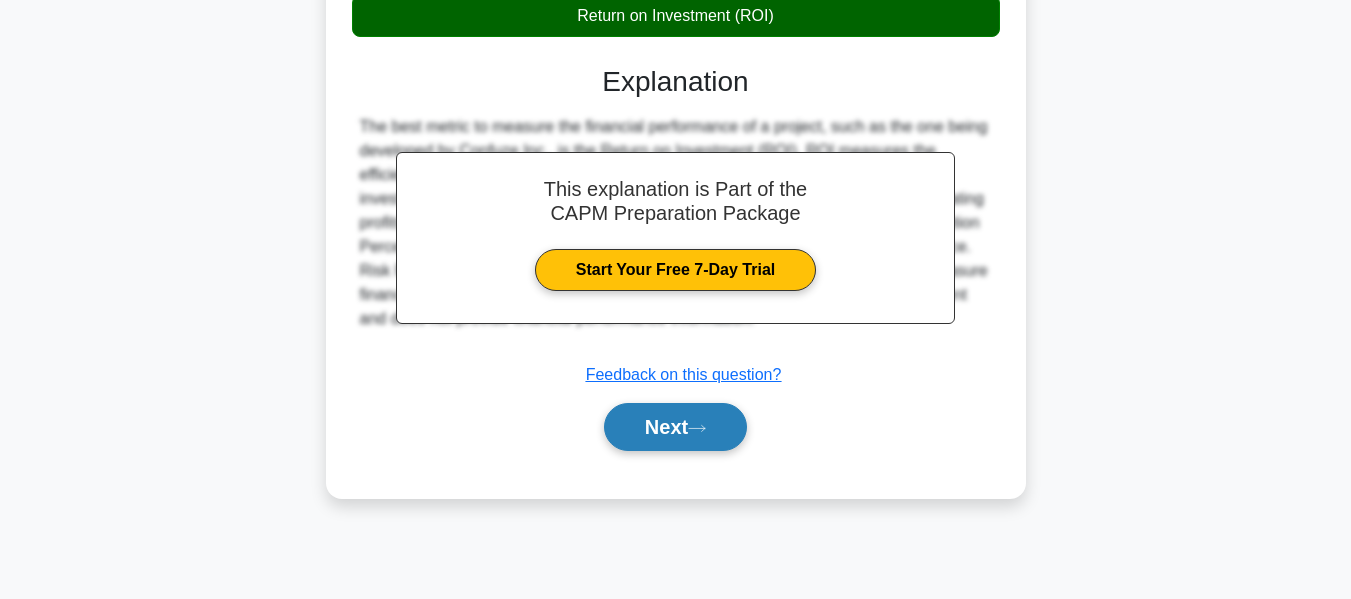 click on "Next" at bounding box center (675, 427) 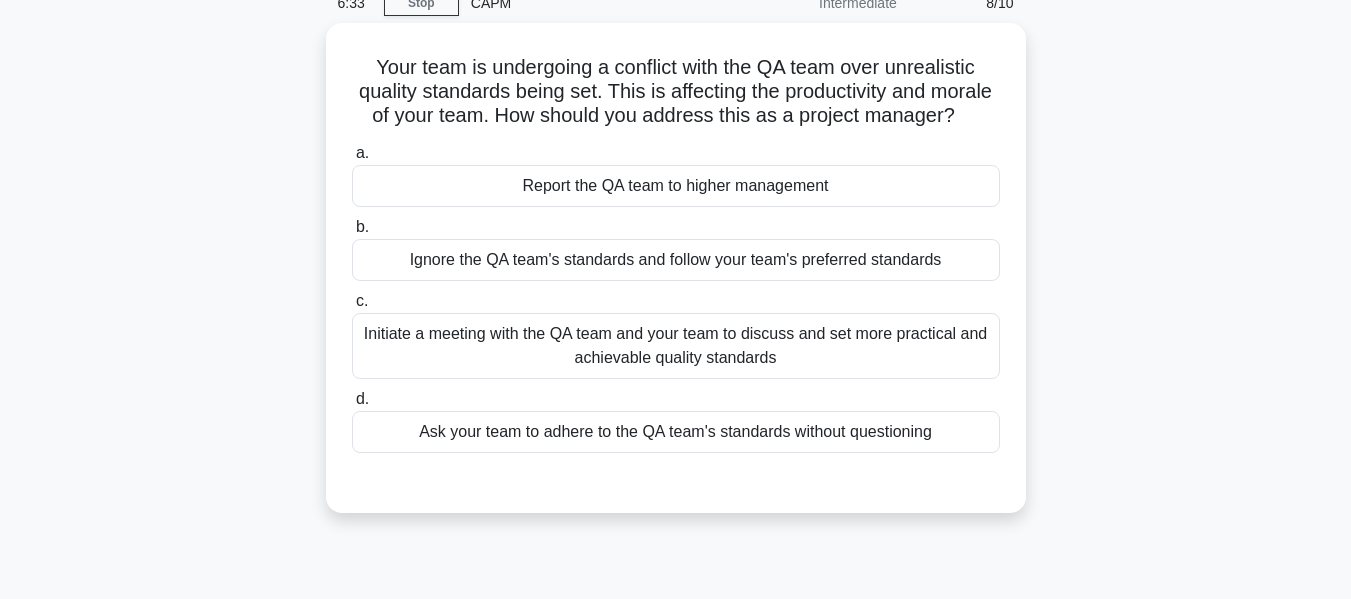 scroll, scrollTop: 51, scrollLeft: 0, axis: vertical 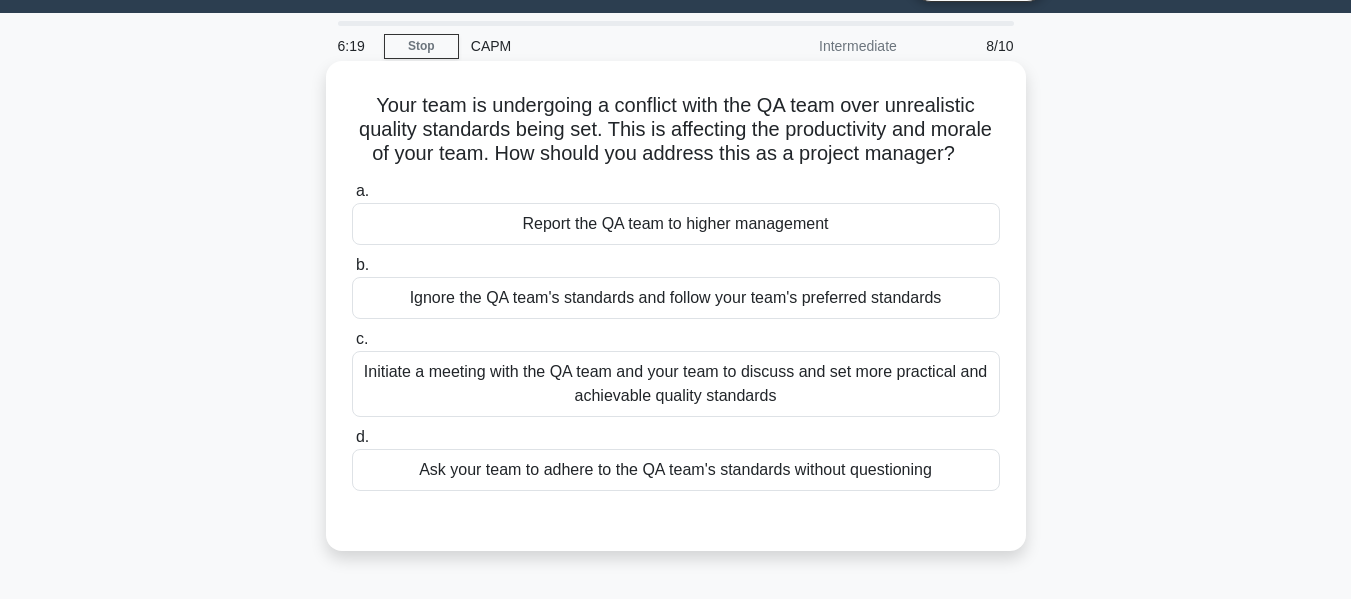 click on "Initiate a meeting with the QA team and your team to discuss and set more practical and achievable quality standards" at bounding box center (676, 384) 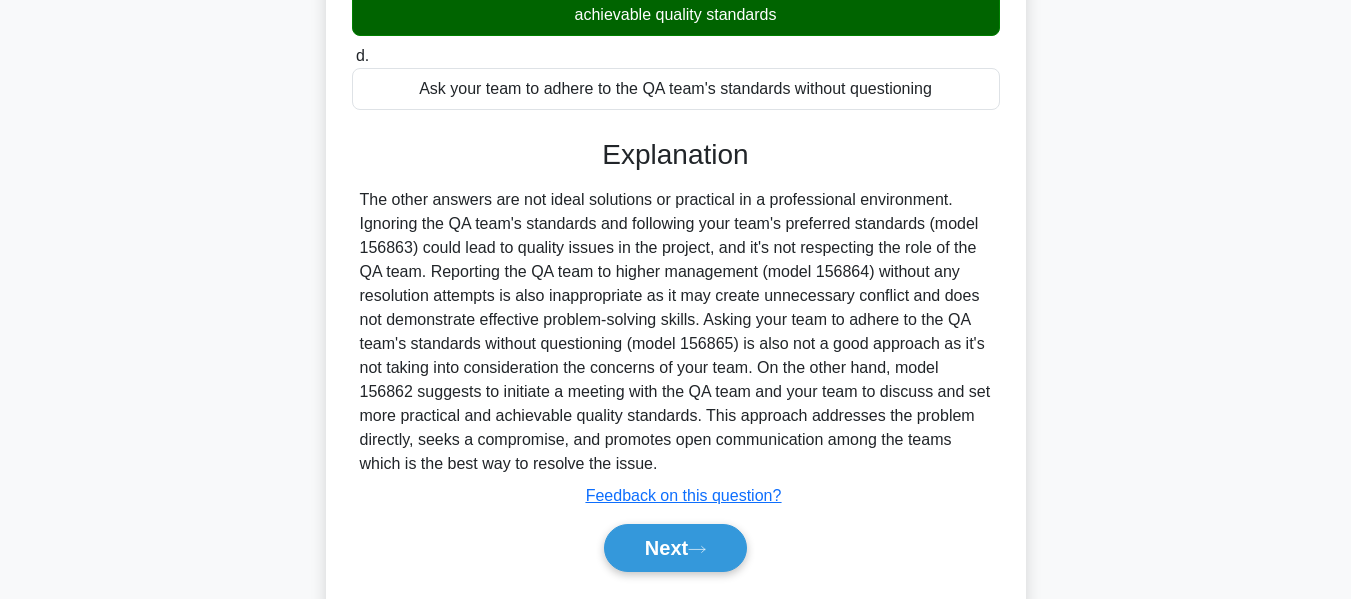 scroll, scrollTop: 515, scrollLeft: 0, axis: vertical 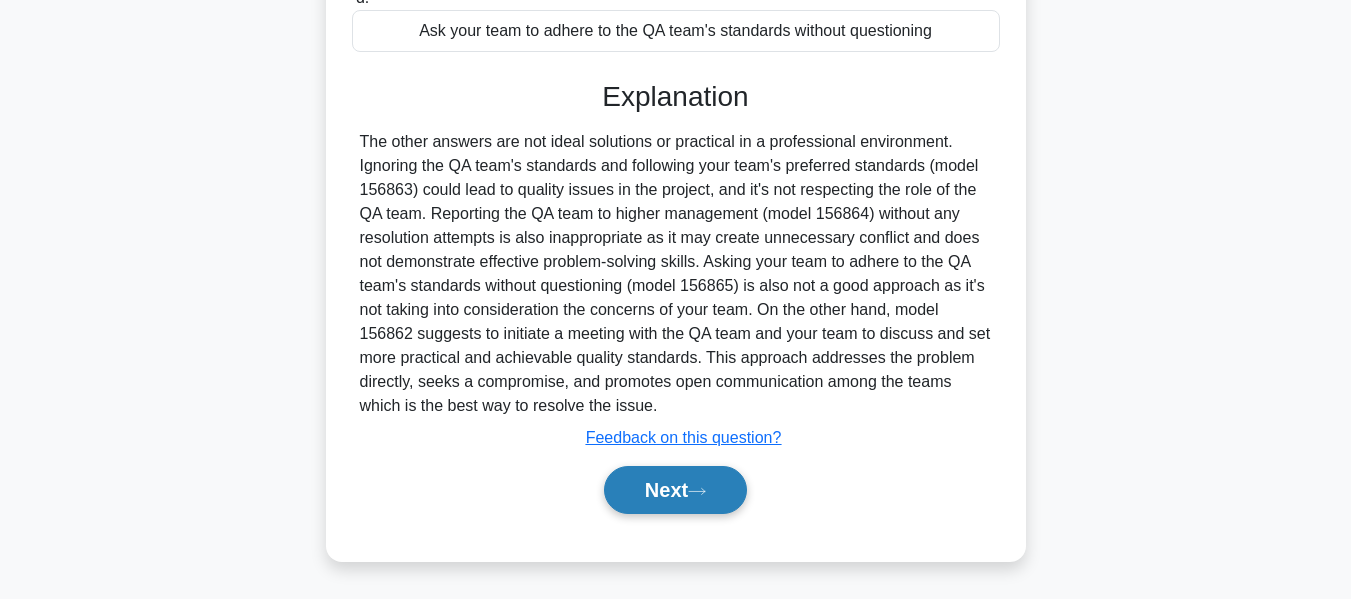 click 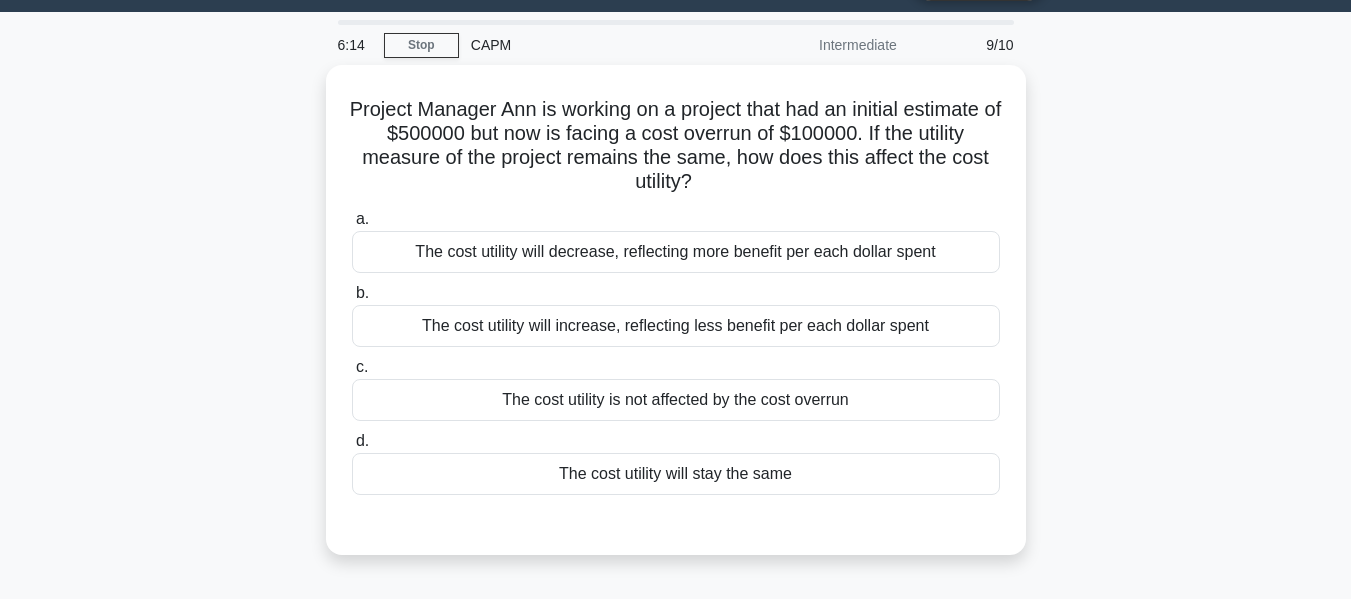 scroll, scrollTop: 51, scrollLeft: 0, axis: vertical 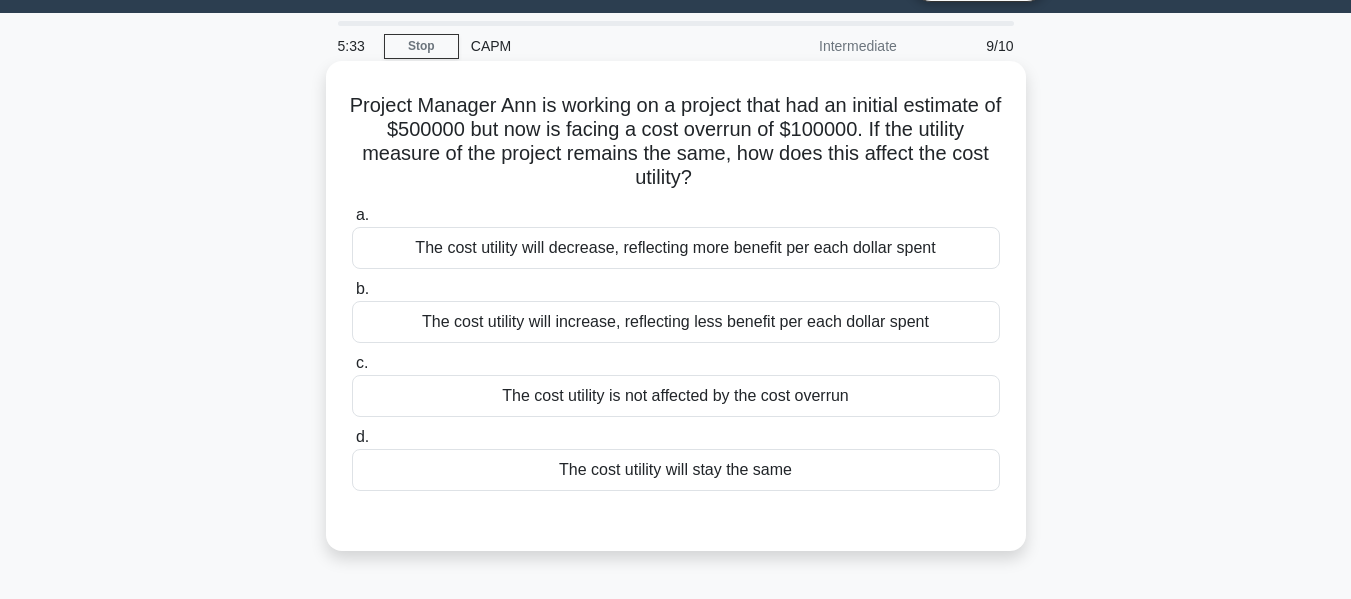 click on "The cost utility will increase, reflecting less benefit per each dollar spent" at bounding box center (676, 322) 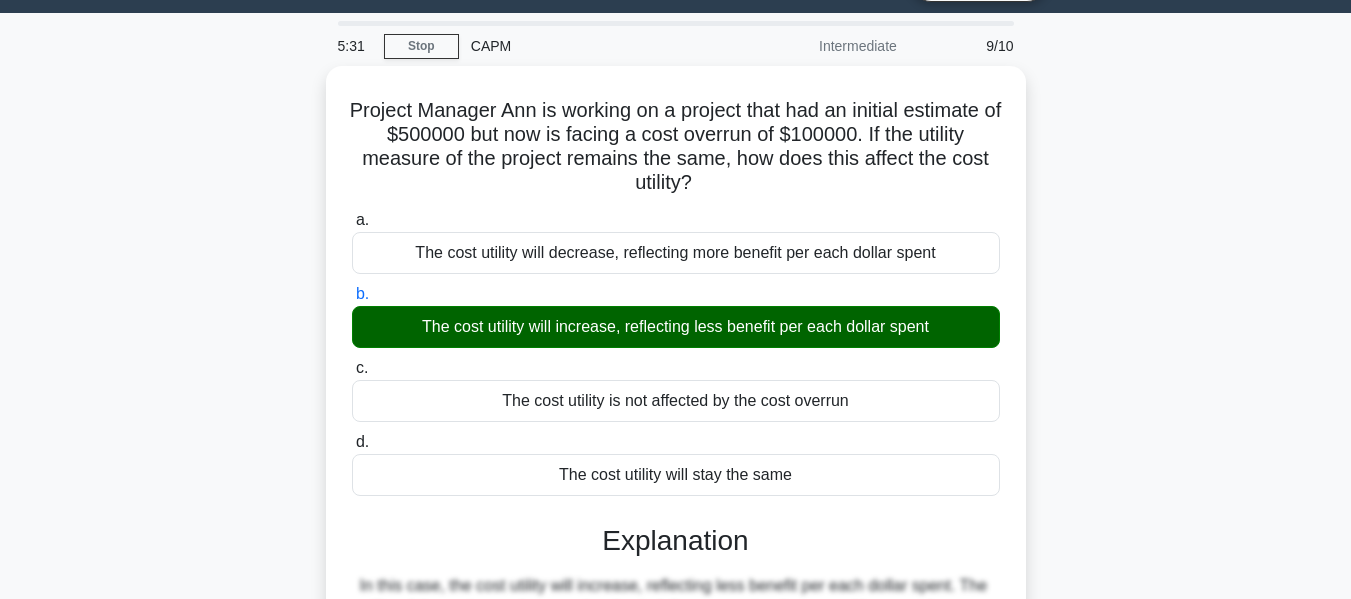 scroll, scrollTop: 481, scrollLeft: 0, axis: vertical 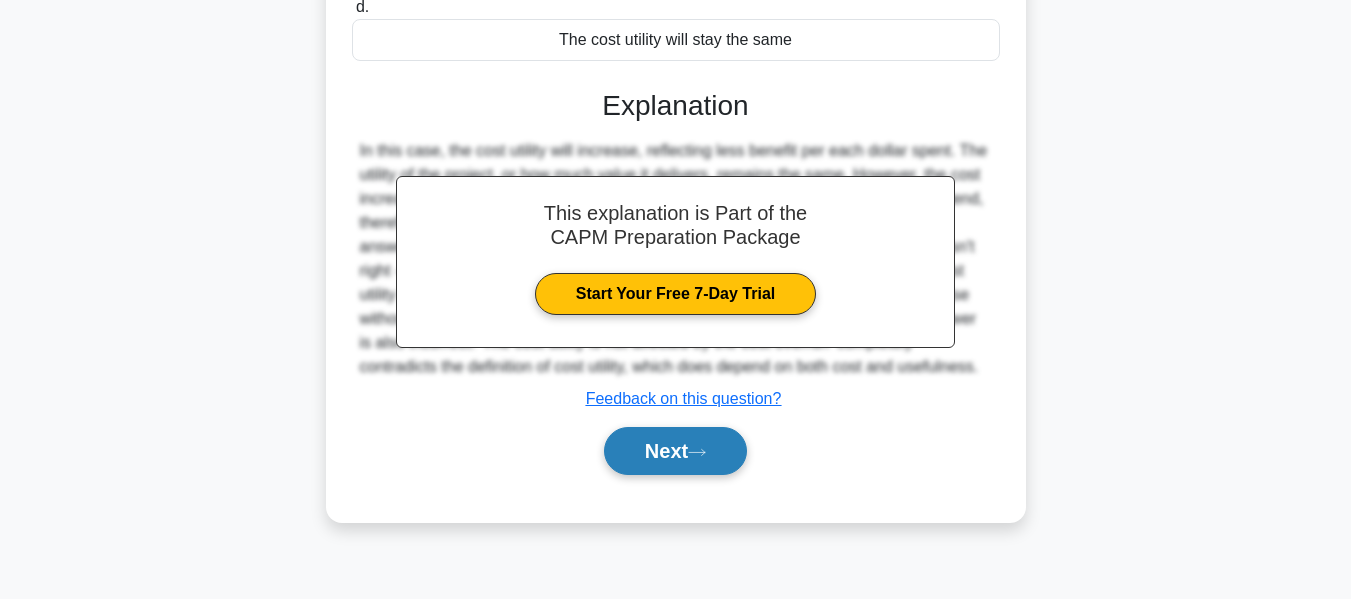 click on "Next" at bounding box center [675, 451] 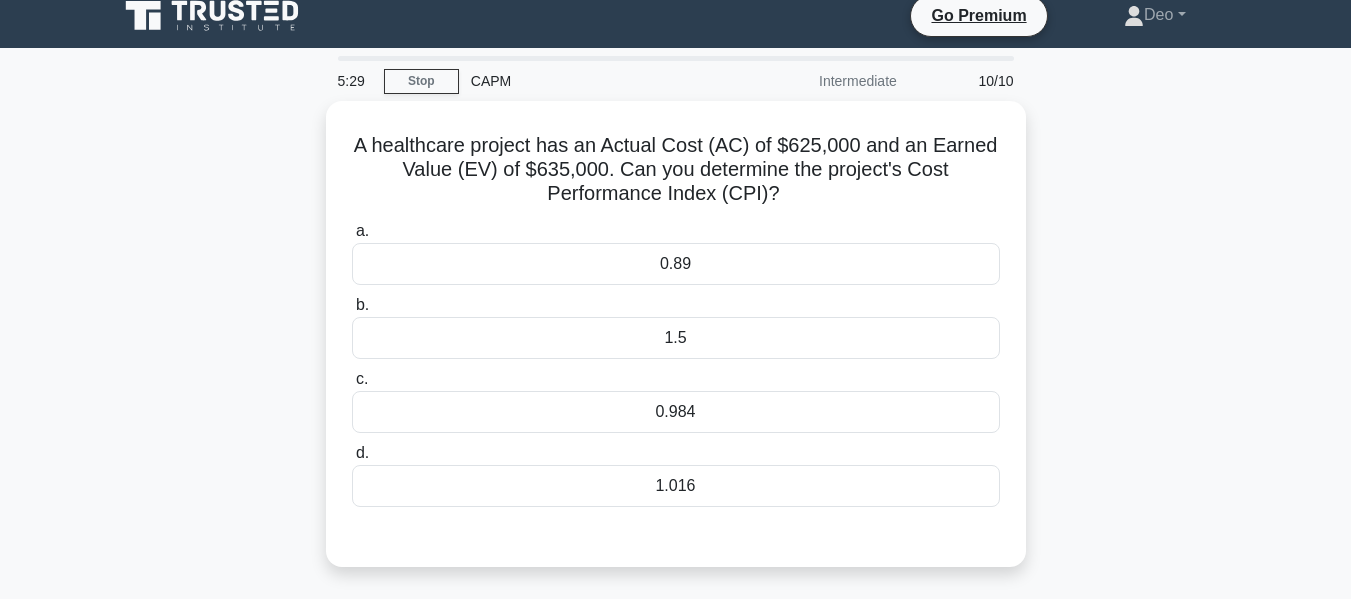 scroll, scrollTop: 14, scrollLeft: 0, axis: vertical 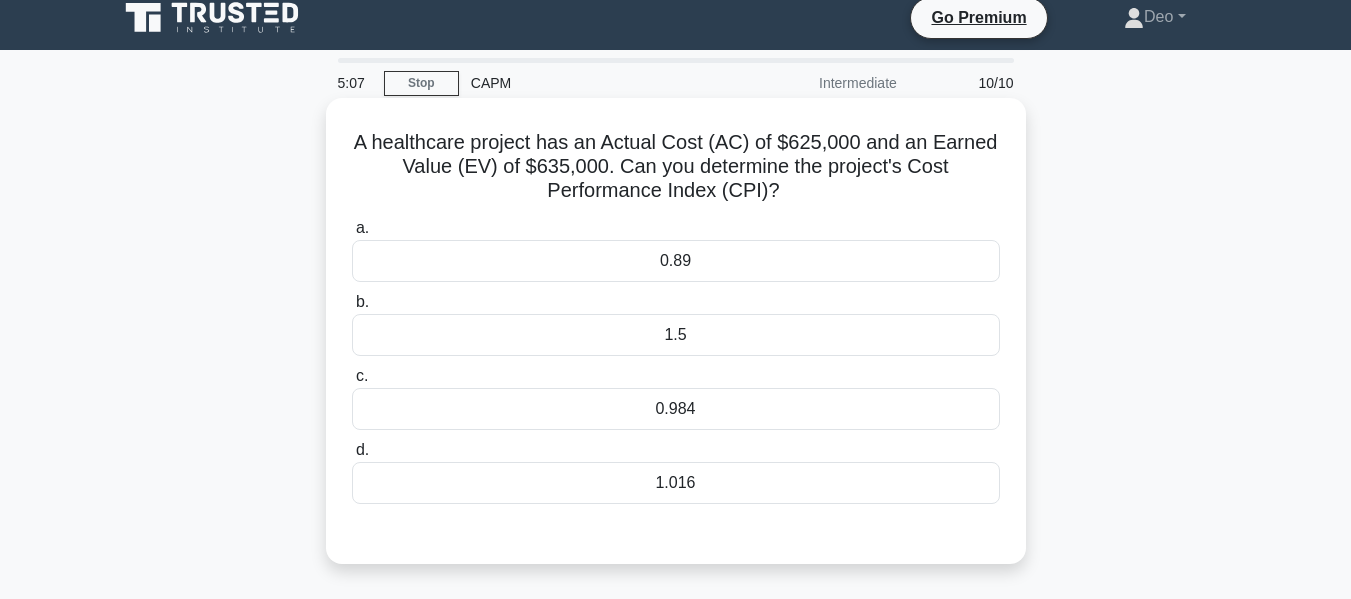 click on "1.016" at bounding box center [676, 483] 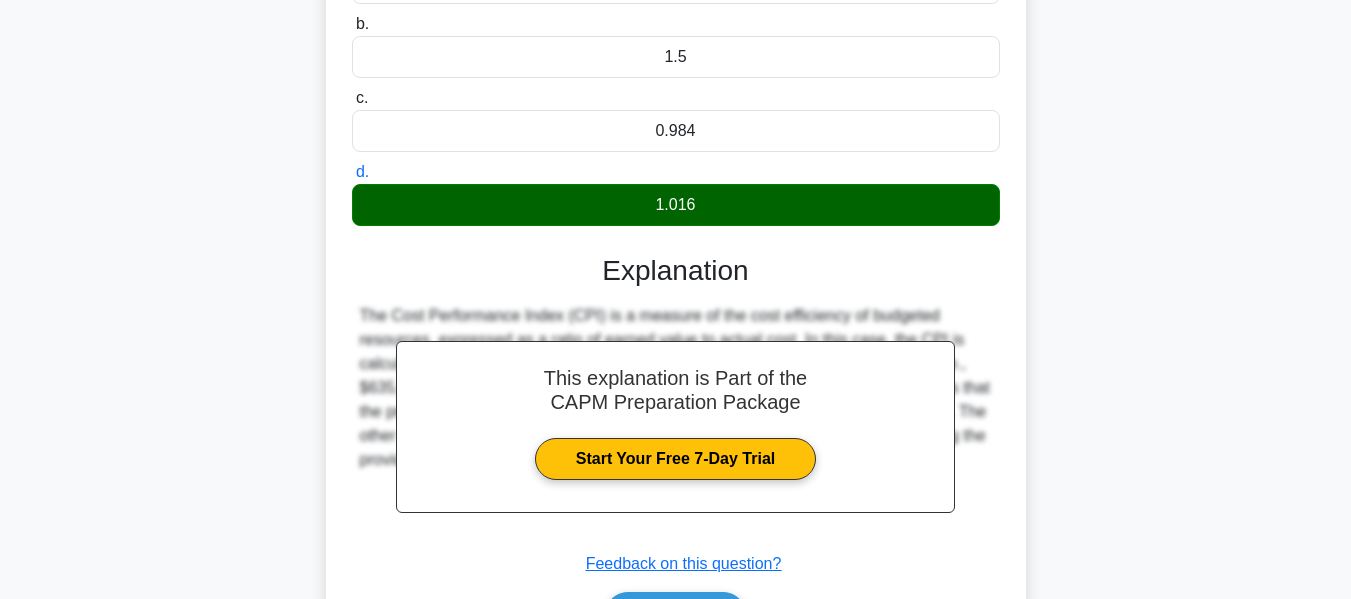scroll, scrollTop: 481, scrollLeft: 0, axis: vertical 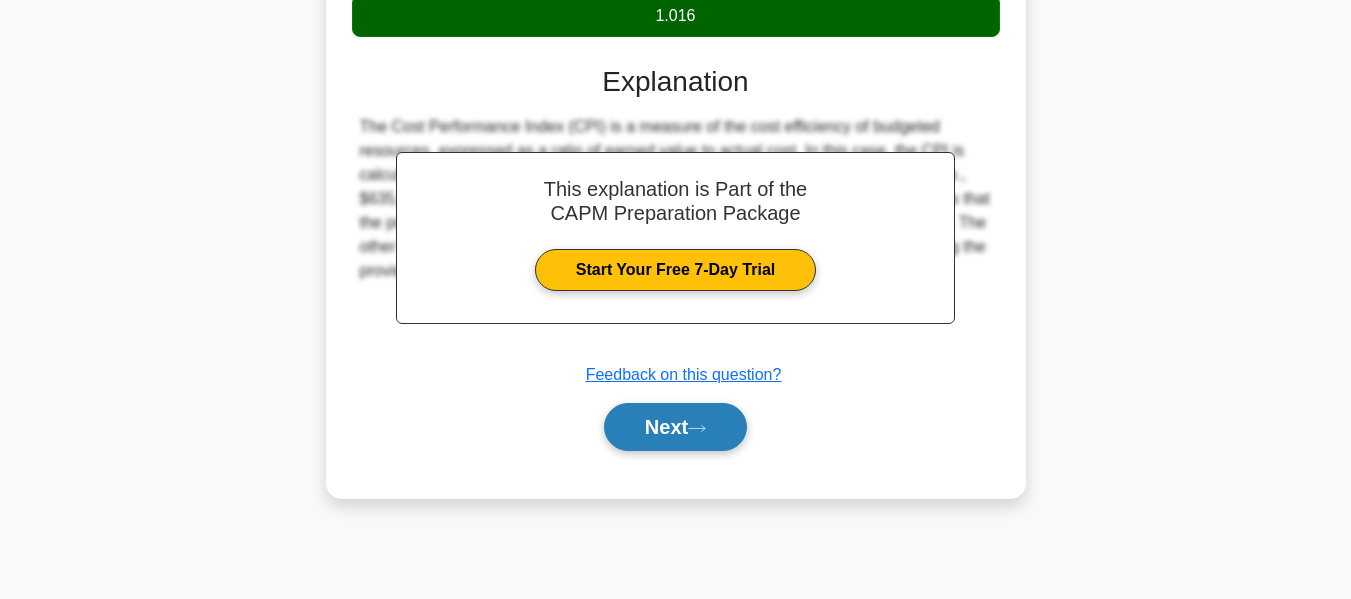 click 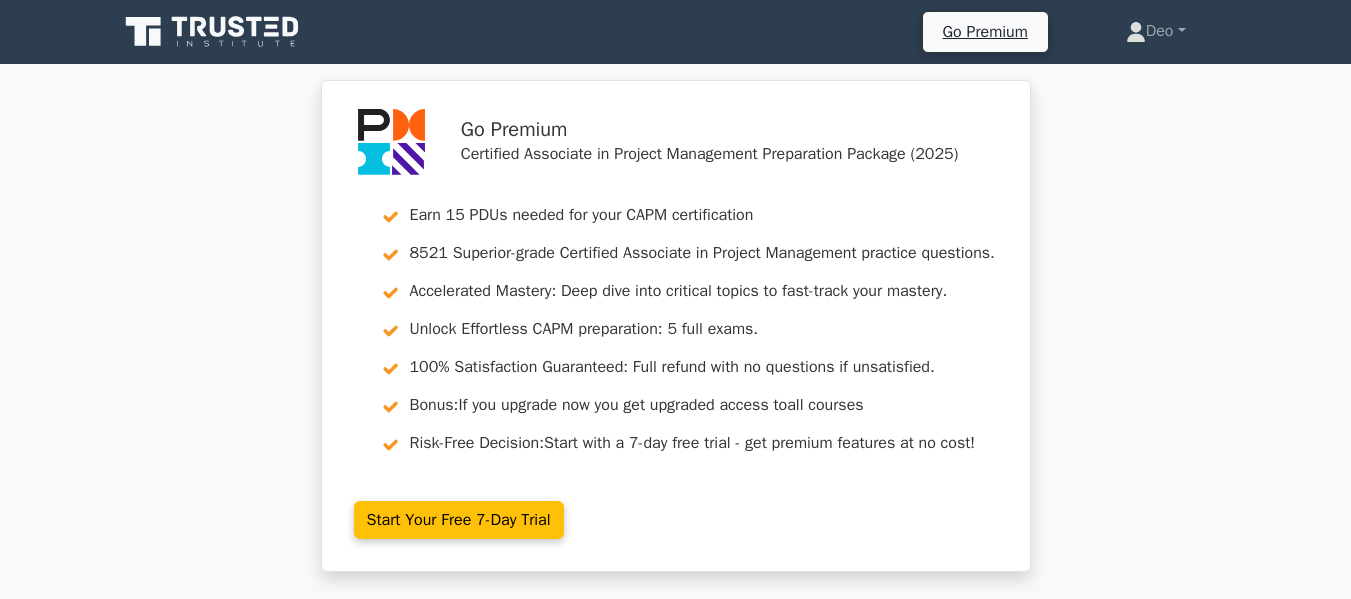 scroll, scrollTop: 0, scrollLeft: 0, axis: both 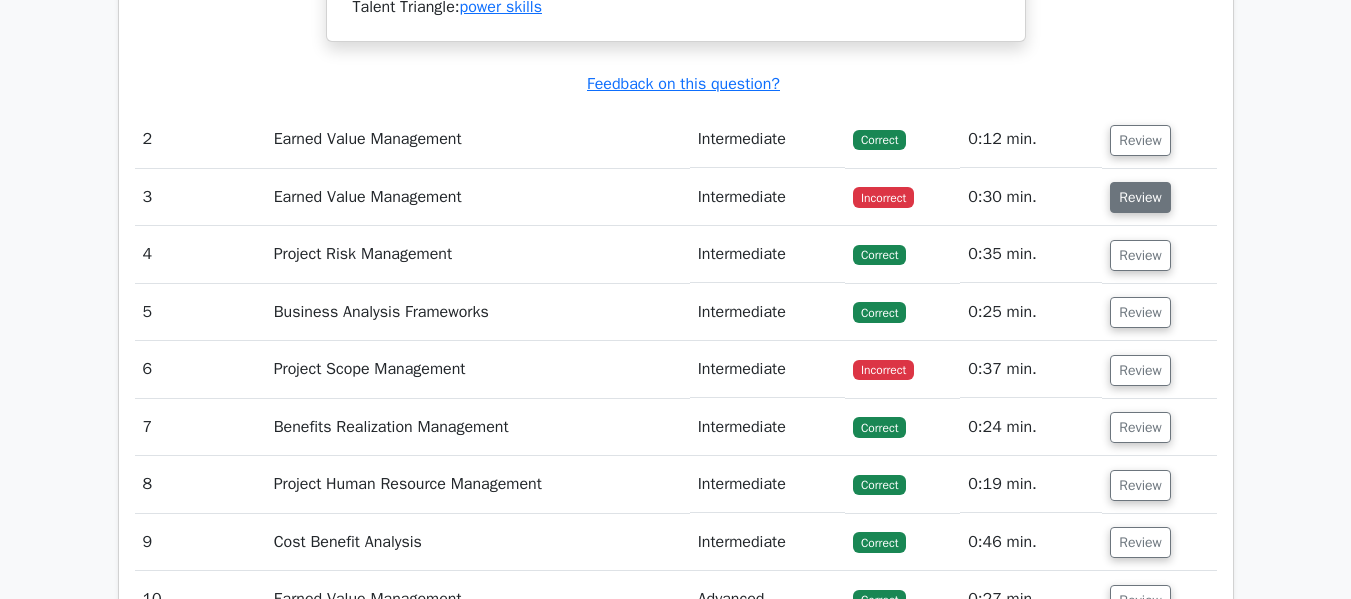 click on "Review" at bounding box center [1140, 197] 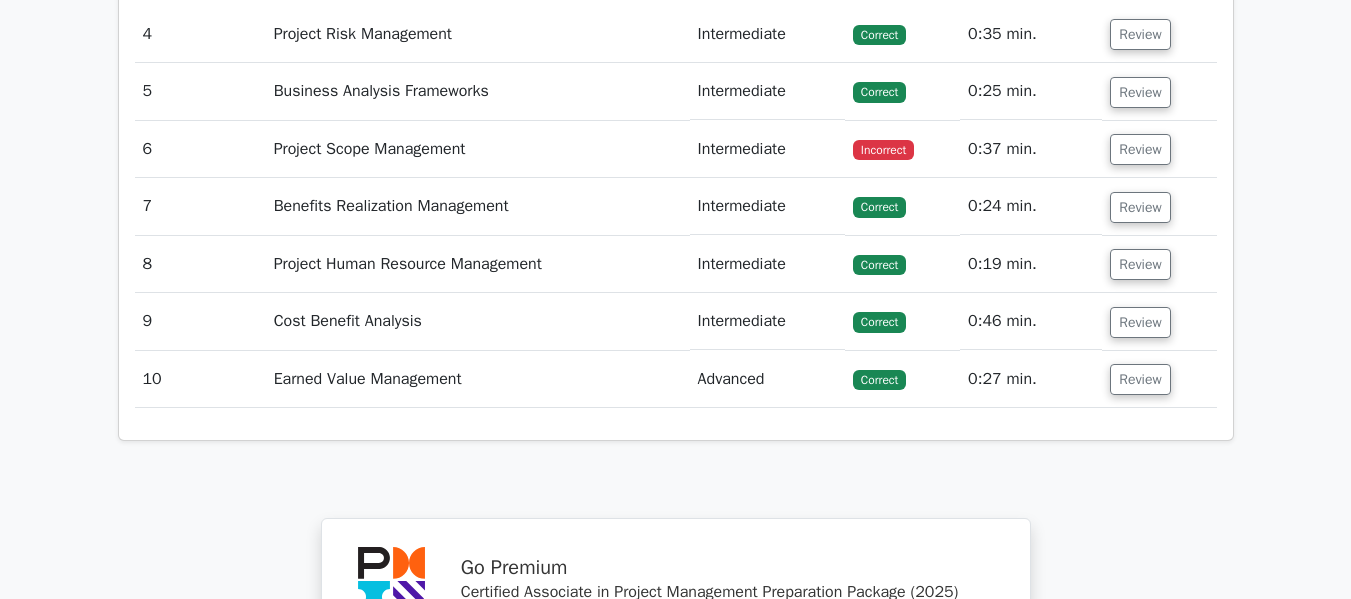 scroll, scrollTop: 3822, scrollLeft: 0, axis: vertical 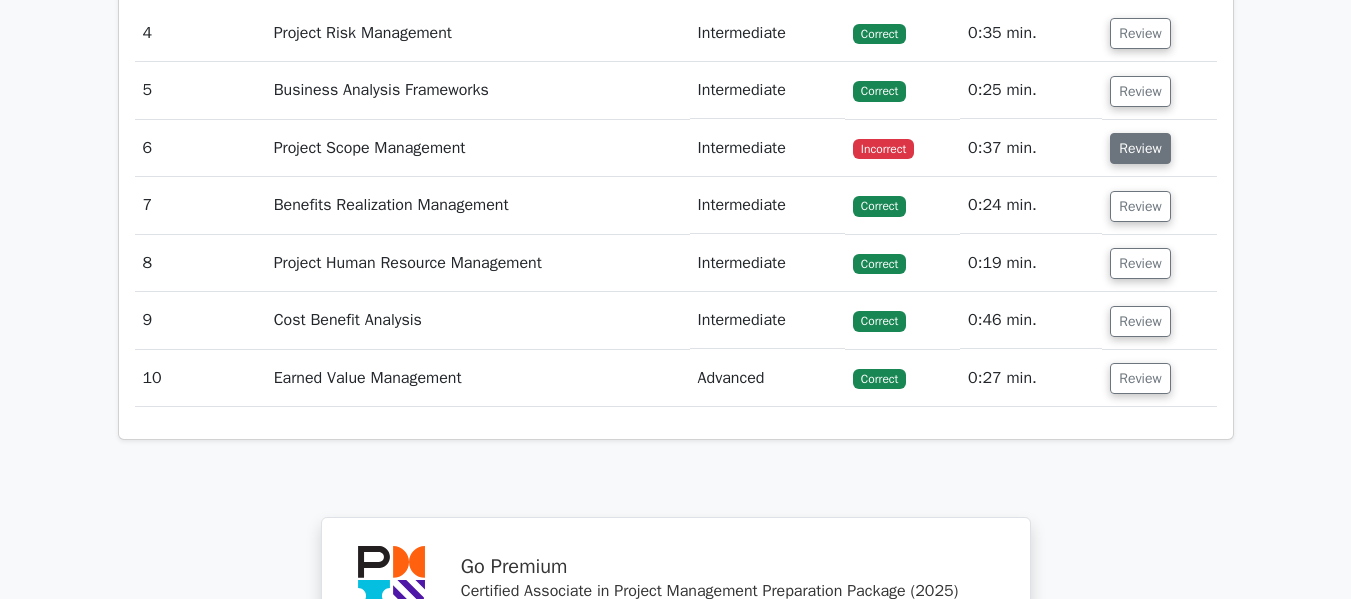 click on "Review" at bounding box center (1140, 148) 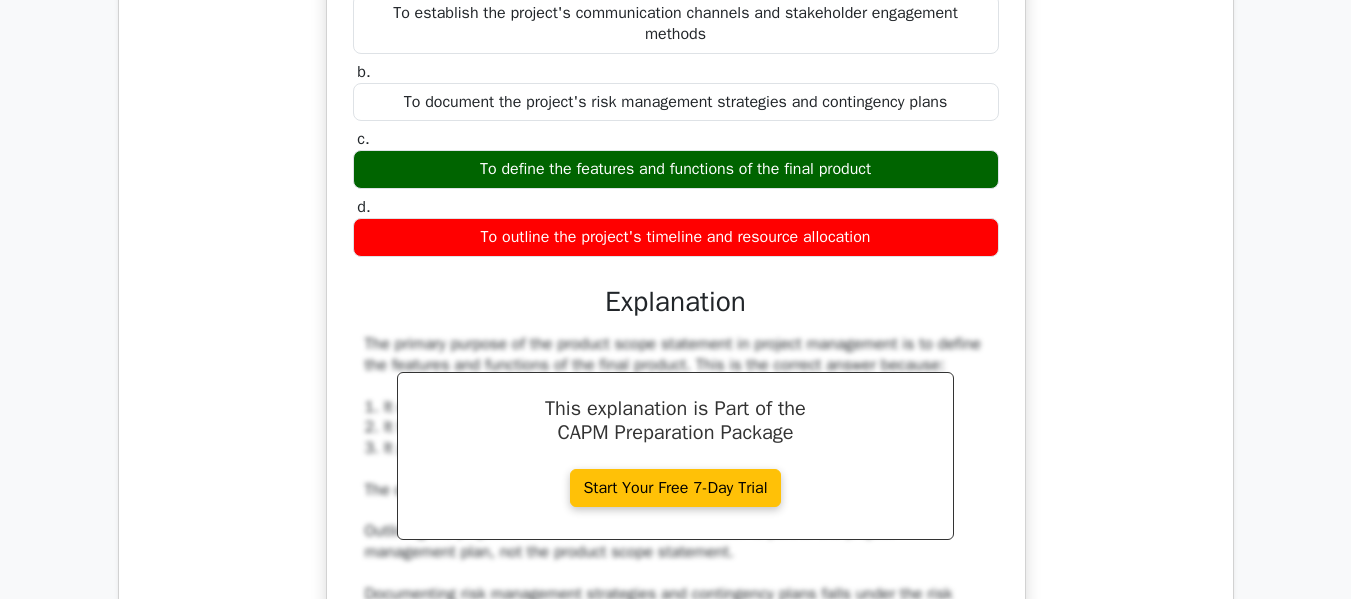 scroll, scrollTop: 4123, scrollLeft: 0, axis: vertical 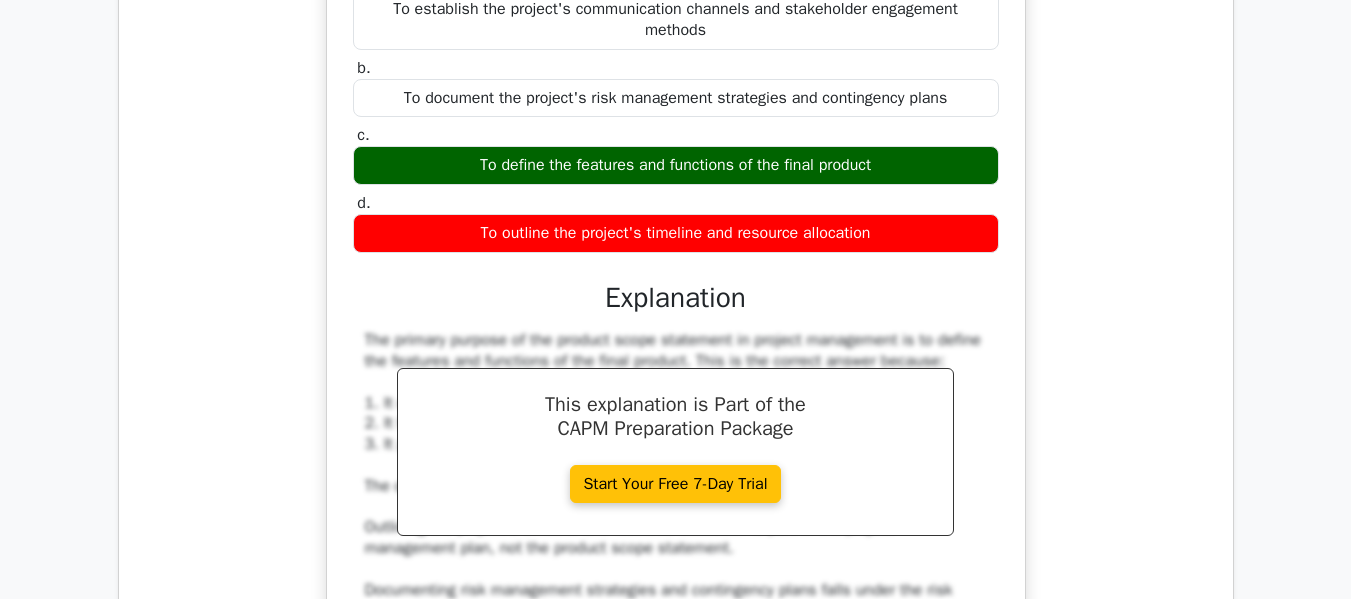 click on "What is the primary purpose of the product scope statement in project management?
a.
To establish the project's communication channels and stakeholder engagement methods
b.
c. d." at bounding box center (676, 385) 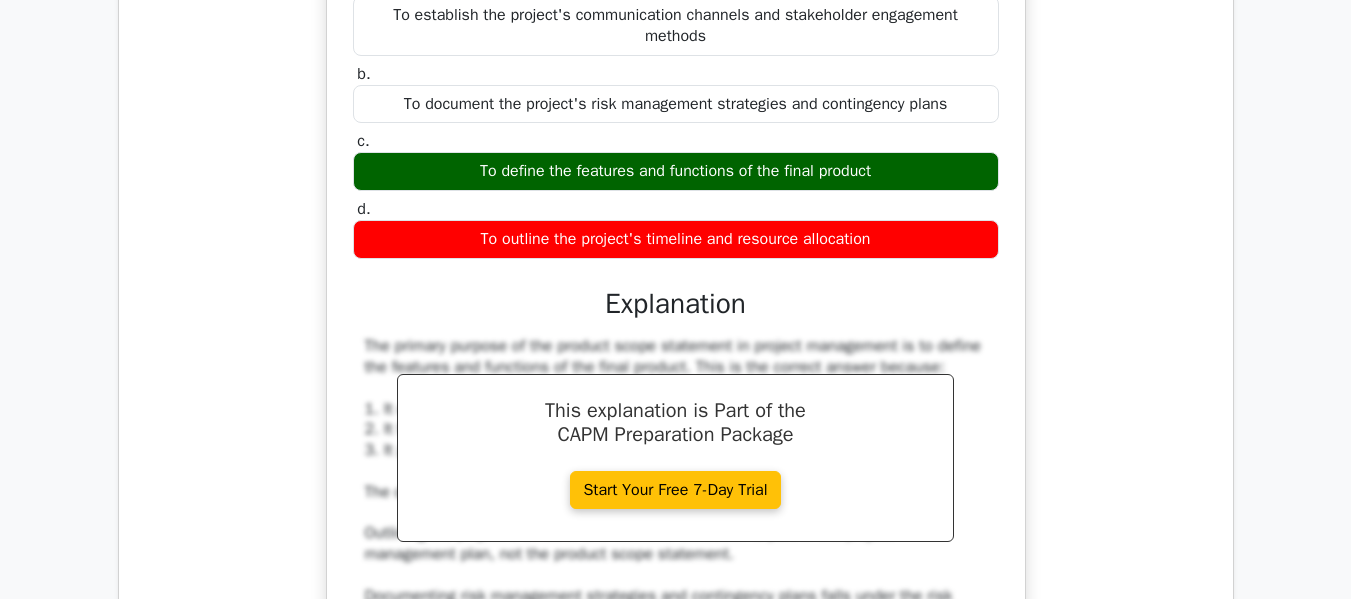drag, startPoint x: 1167, startPoint y: 411, endPoint x: 1199, endPoint y: 366, distance: 55.21775 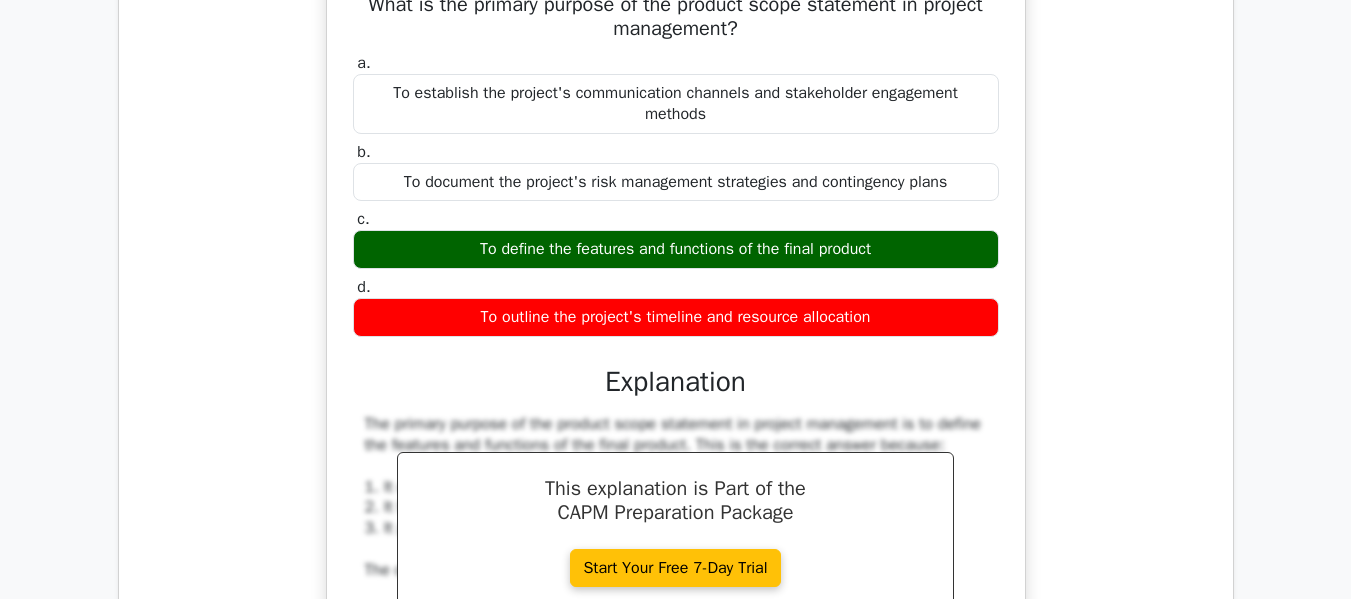 scroll, scrollTop: 4038, scrollLeft: 0, axis: vertical 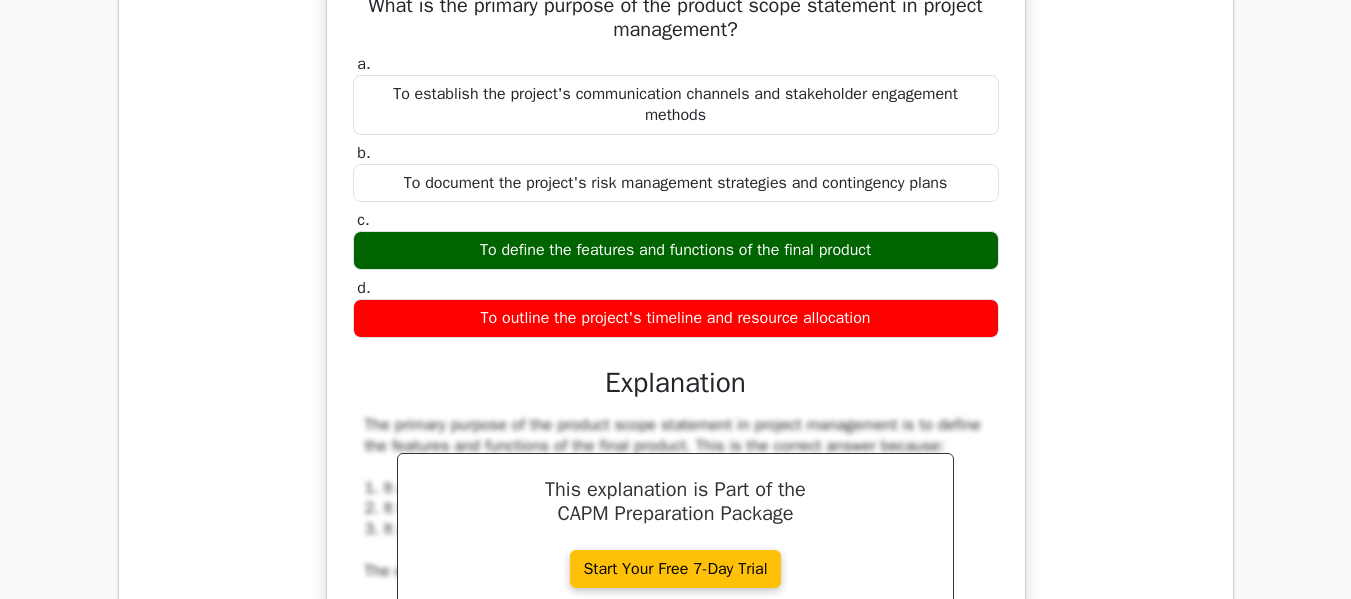 click on "What is the primary purpose of the product scope statement in project management?
a.
To establish the project's communication channels and stakeholder engagement methods
b.
c. d." at bounding box center [676, 470] 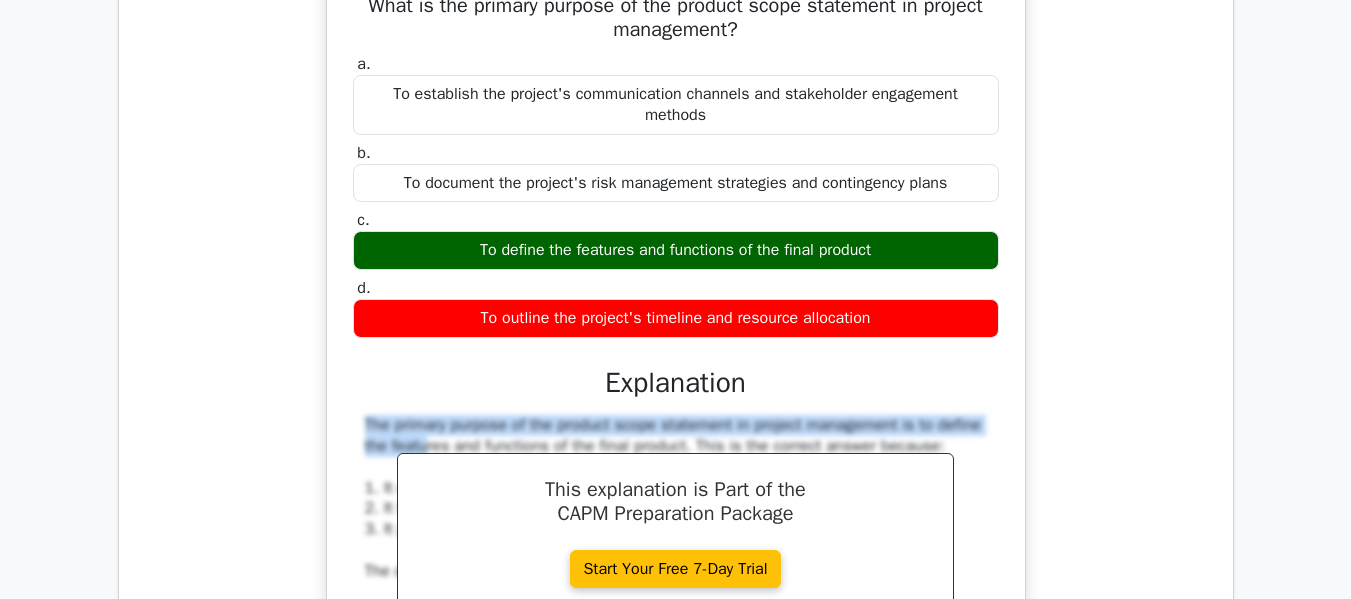 click on "What is the primary purpose of the product scope statement in project management?
a.
To establish the project's communication channels and stakeholder engagement methods
b.
c. d." at bounding box center [676, 470] 